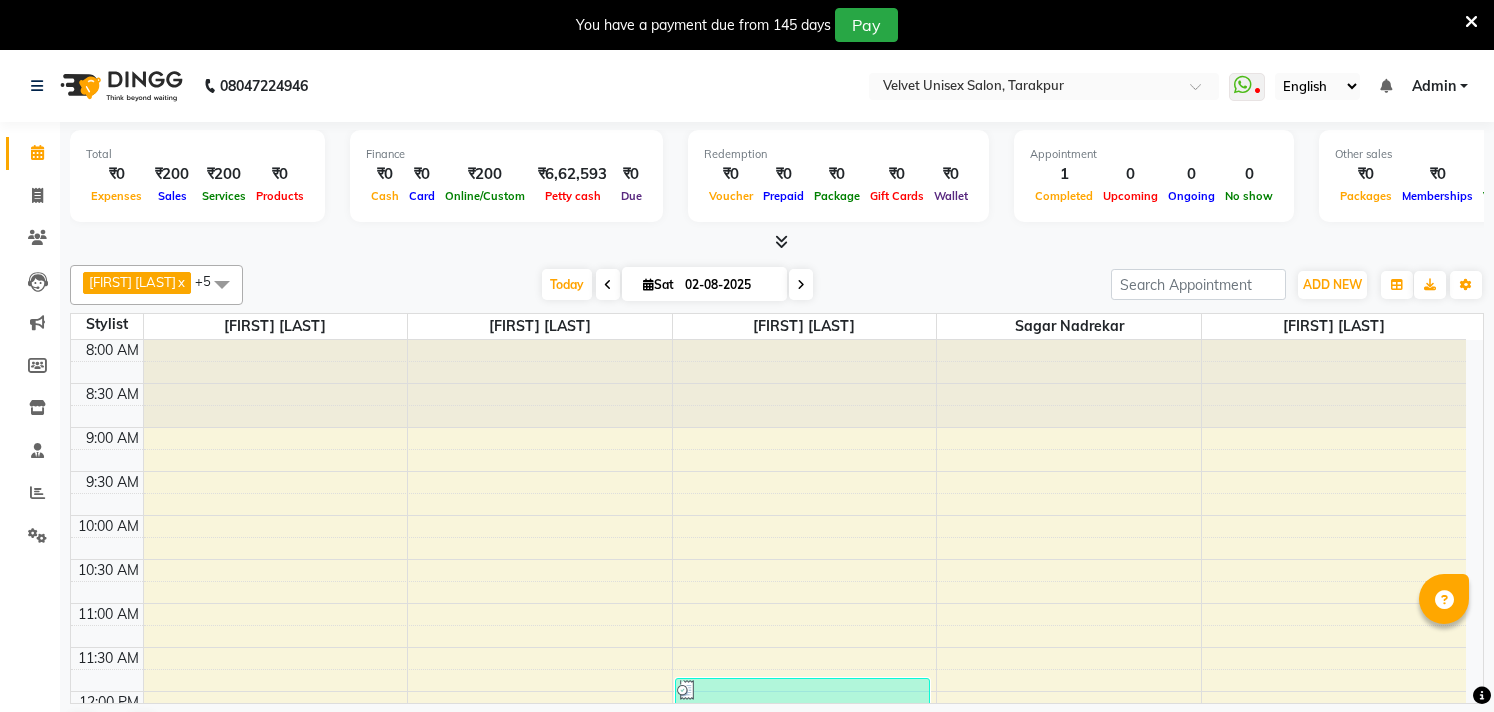 scroll, scrollTop: 0, scrollLeft: 0, axis: both 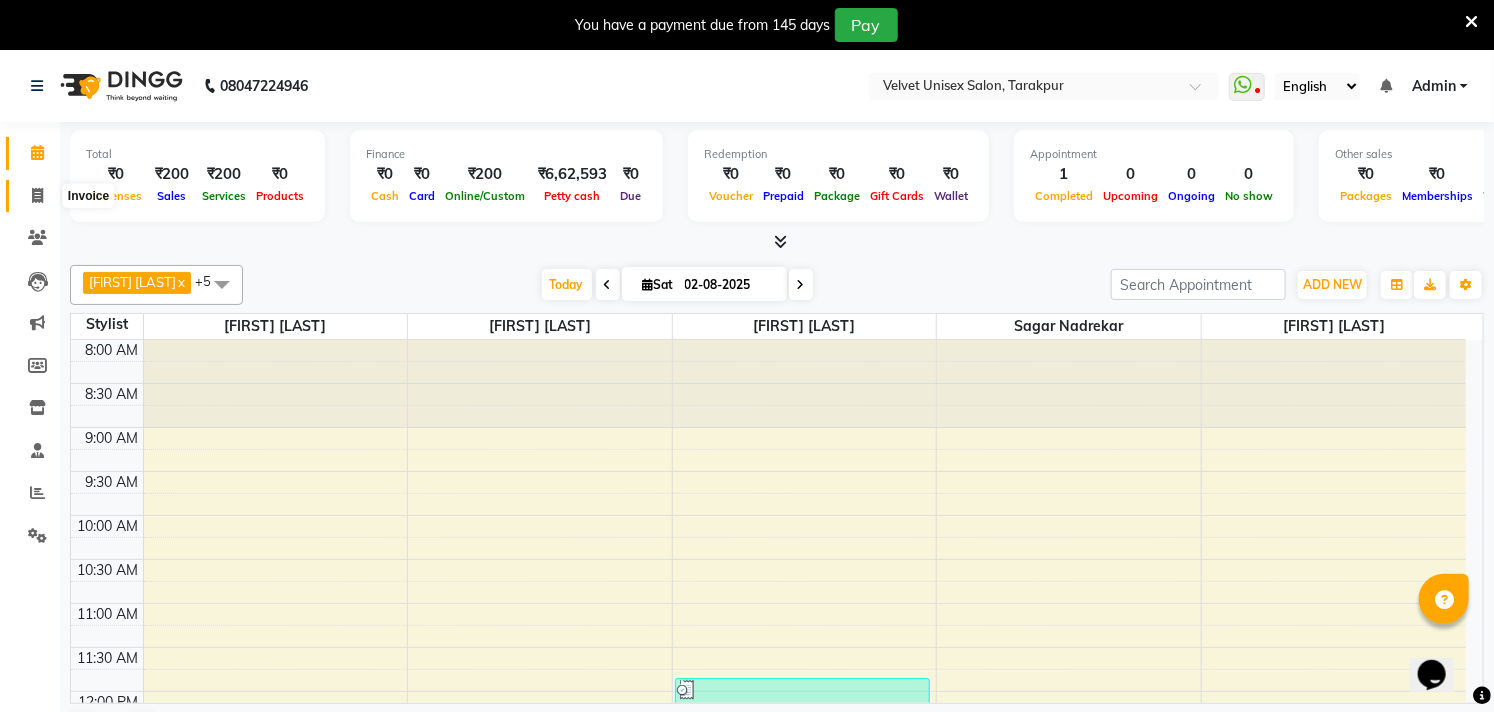 click 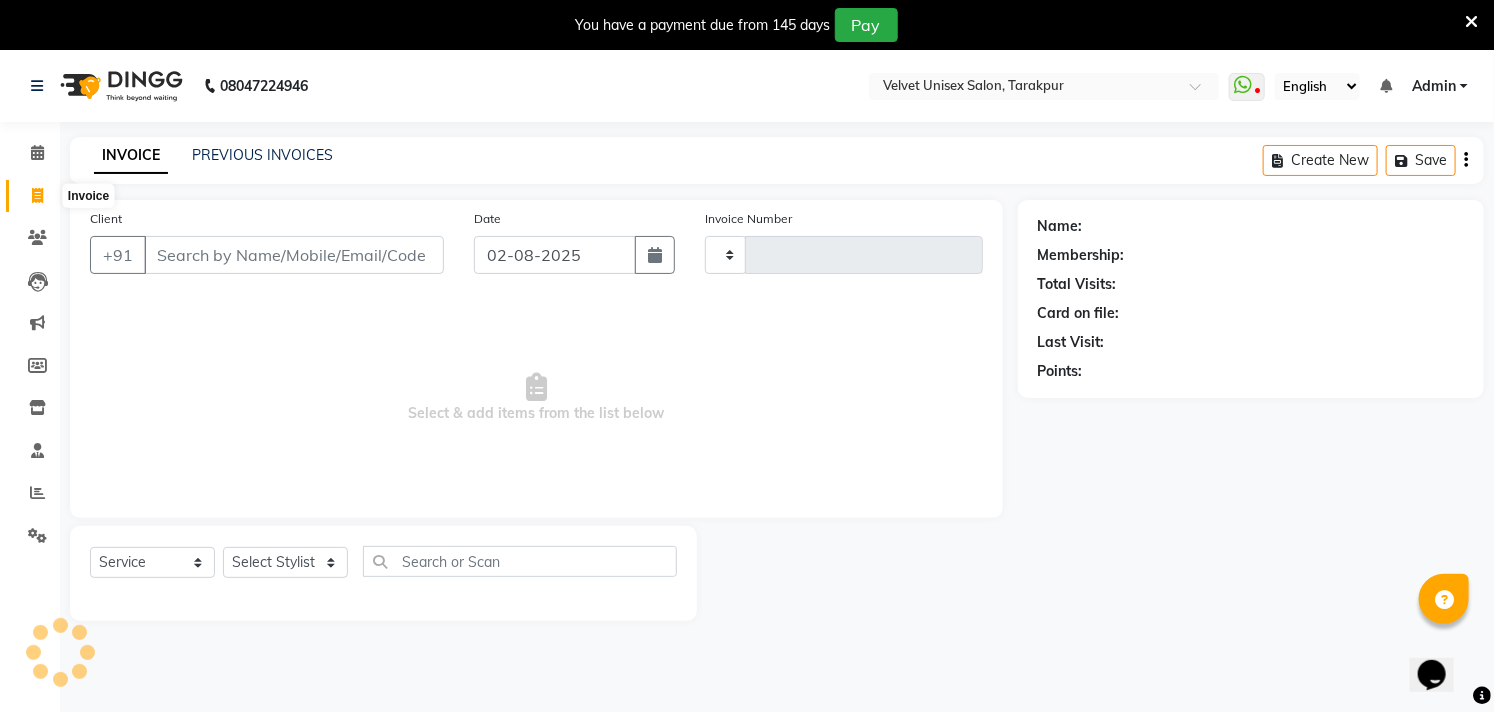type on "0691" 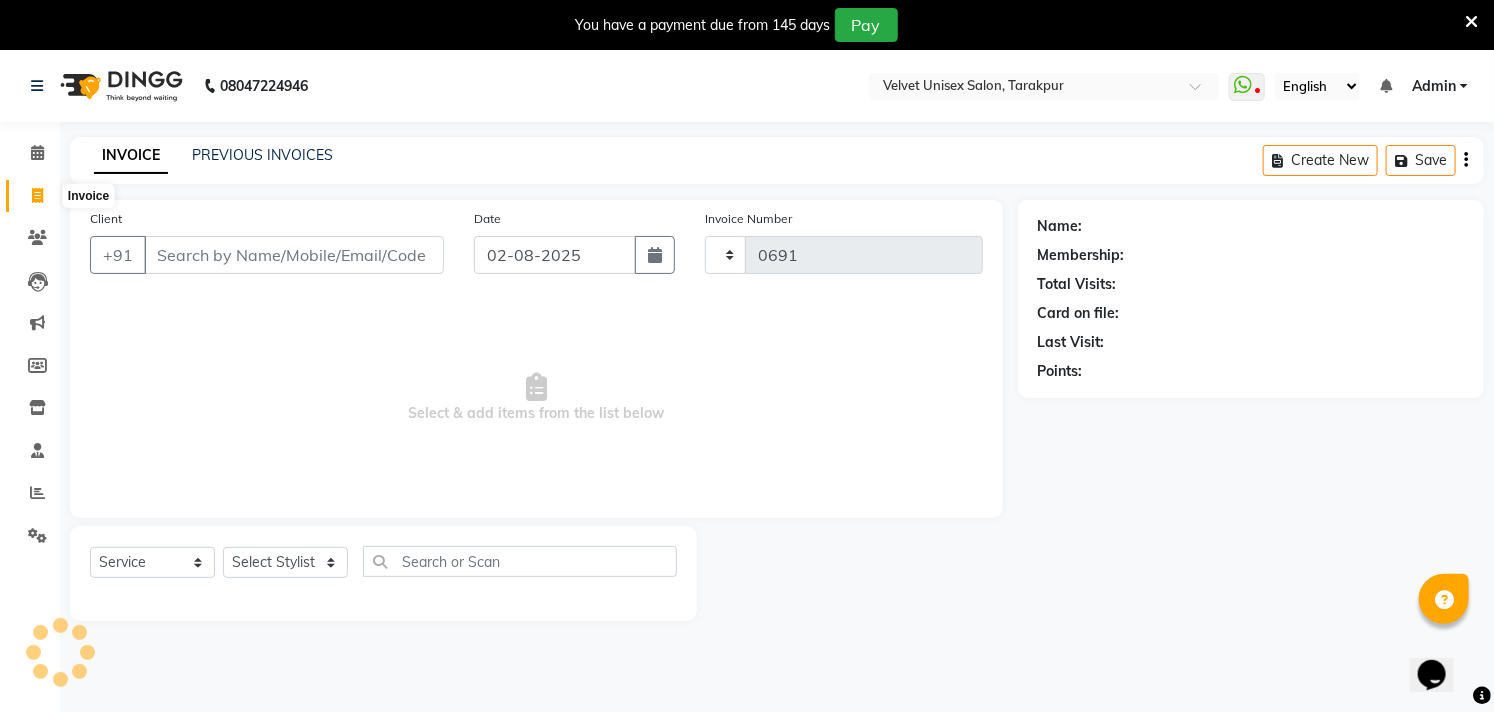 select on "5384" 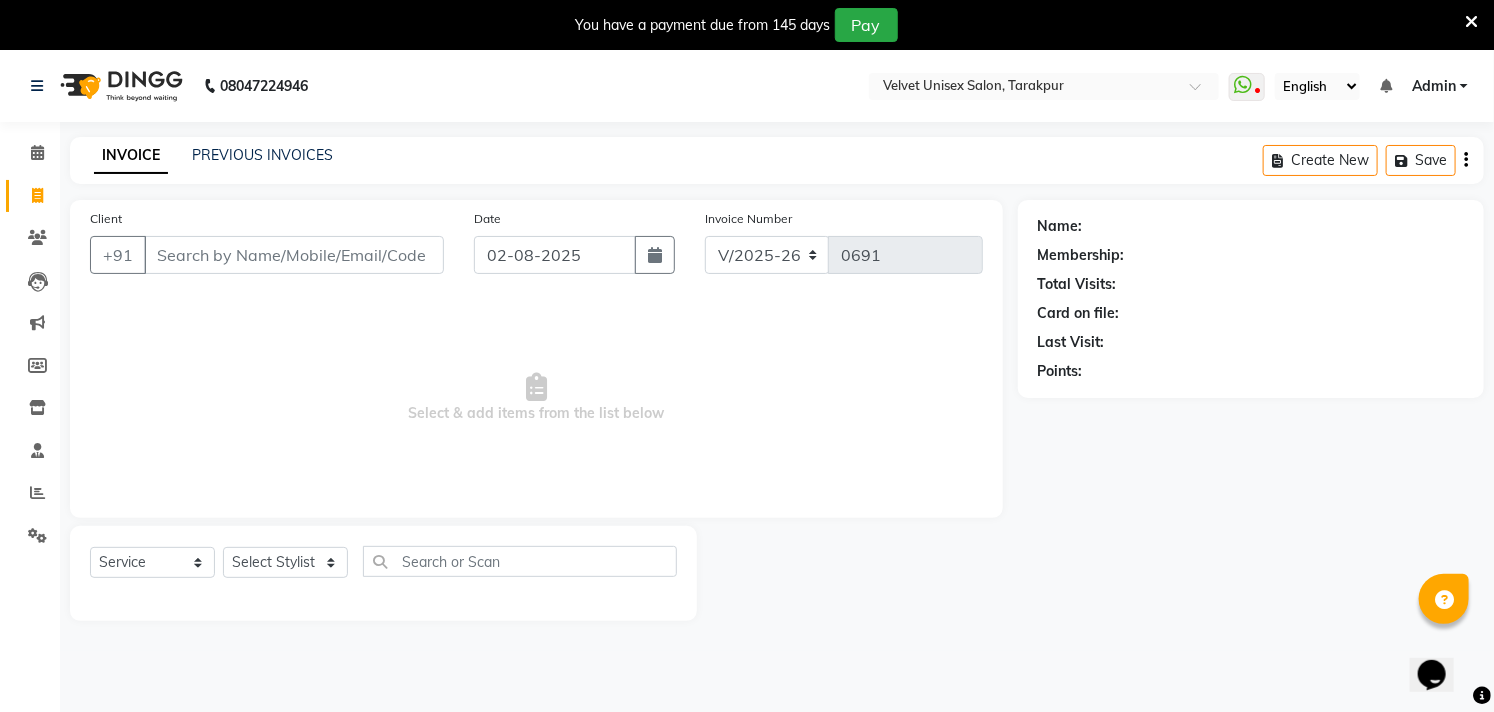 click on "Client" at bounding box center (294, 255) 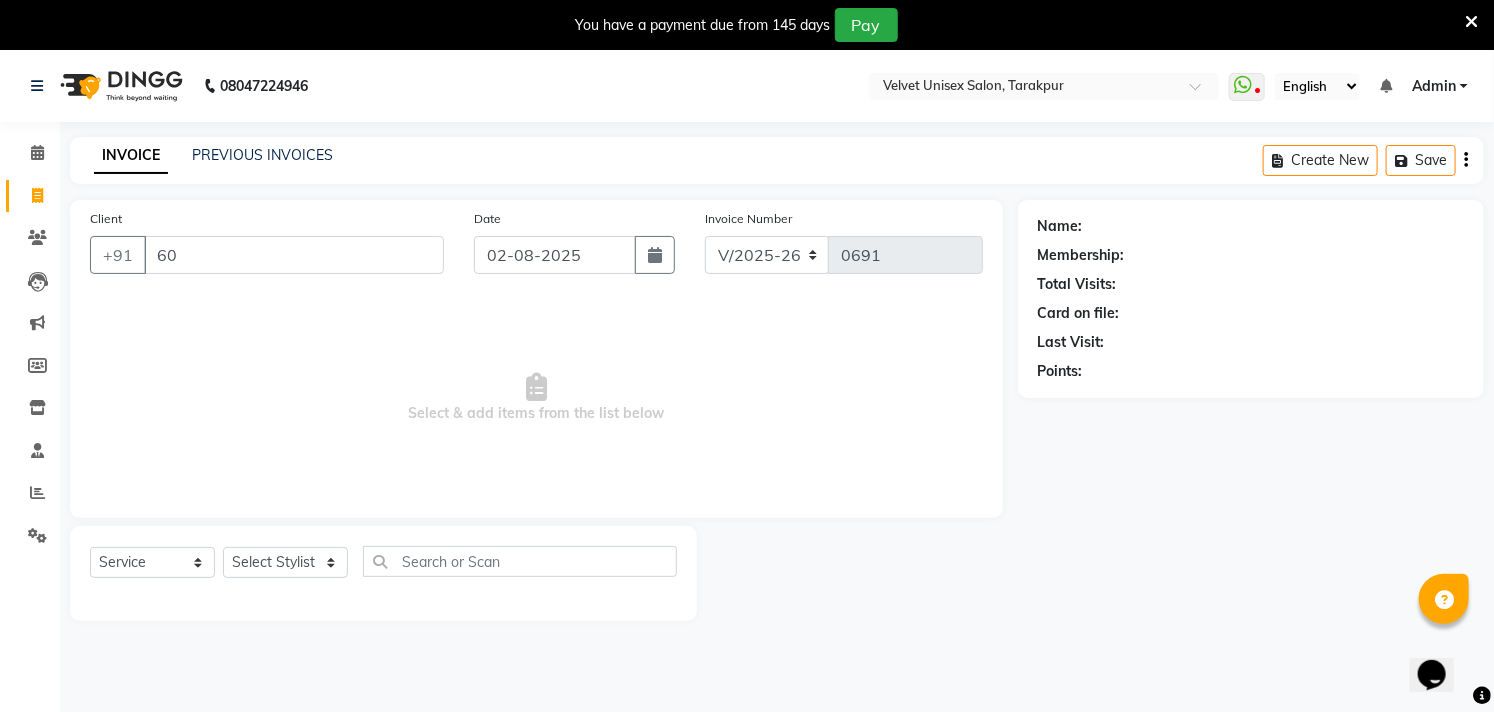 type on "6" 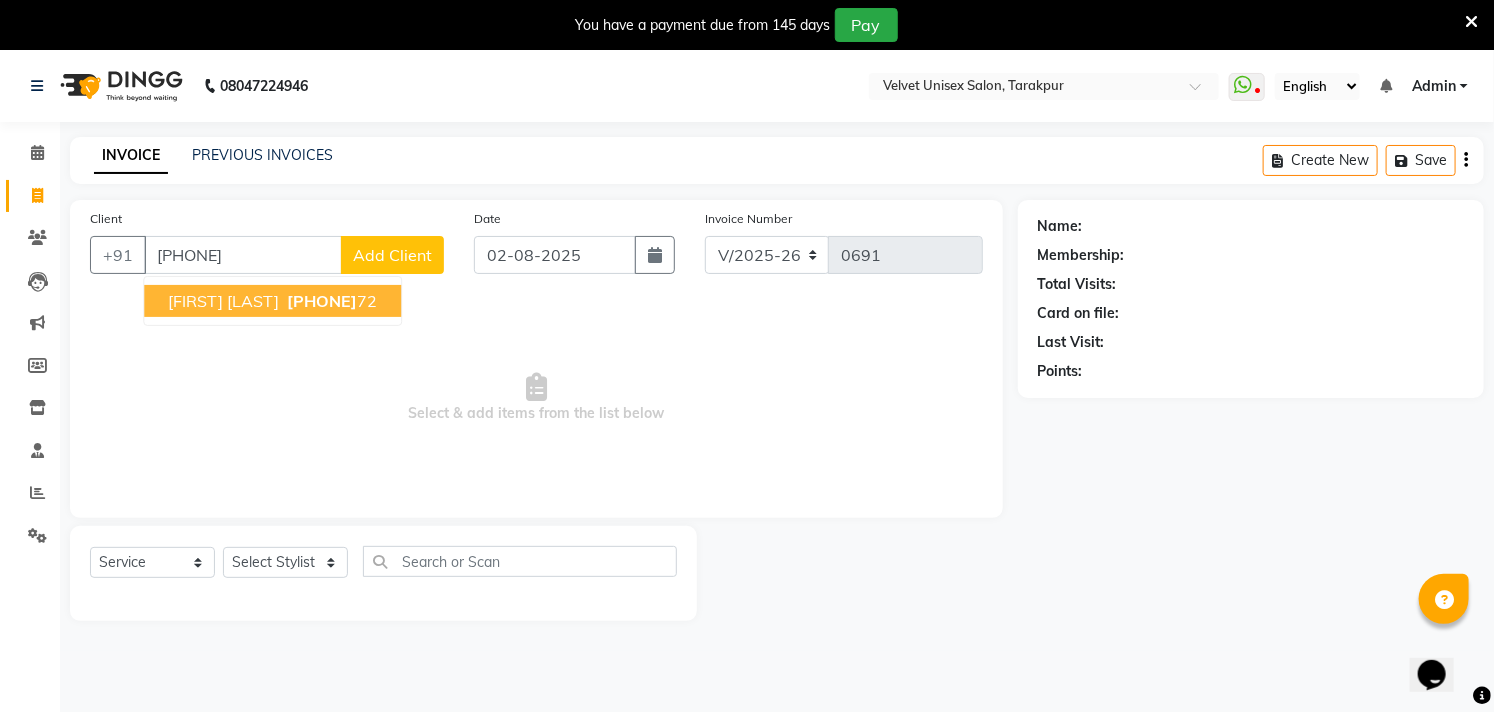 click on "[FIRST] [LAST]" at bounding box center (223, 301) 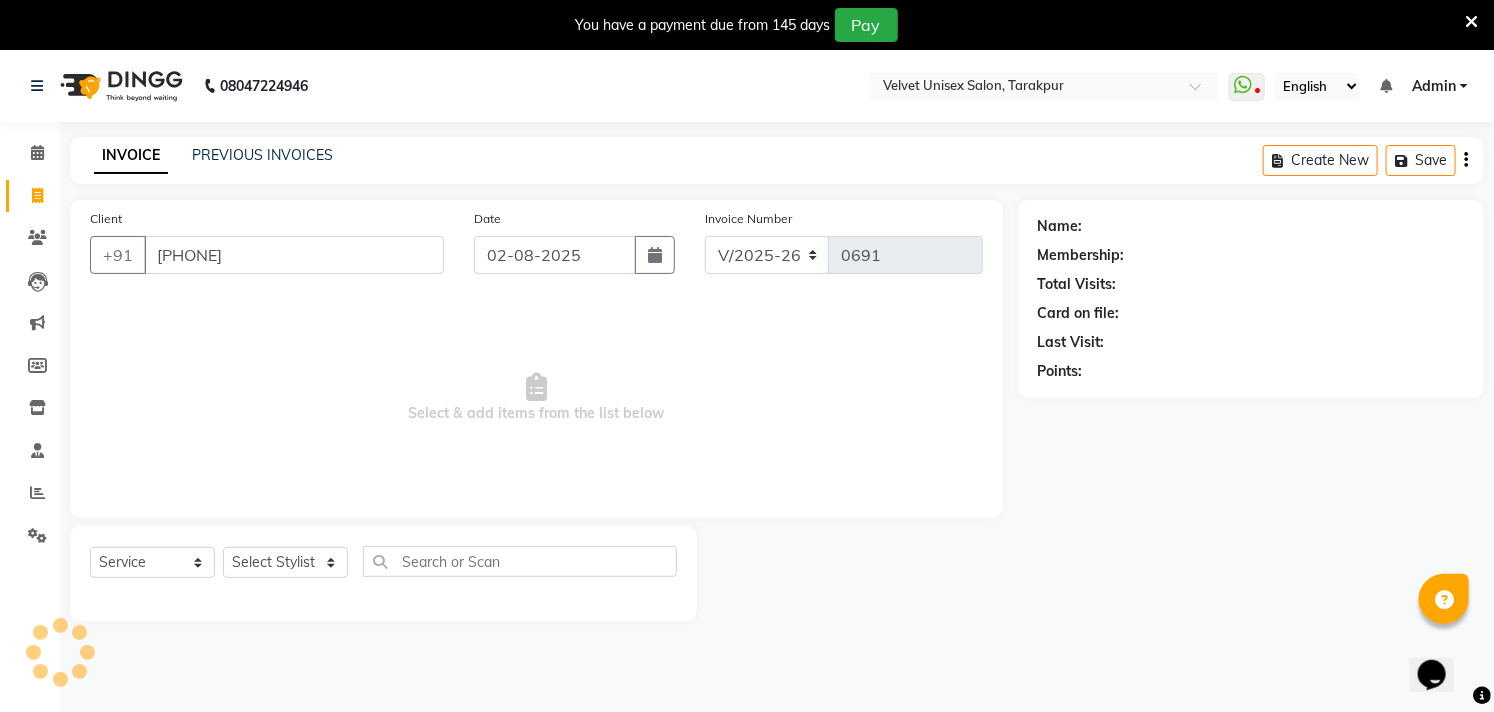 type on "[PHONE]" 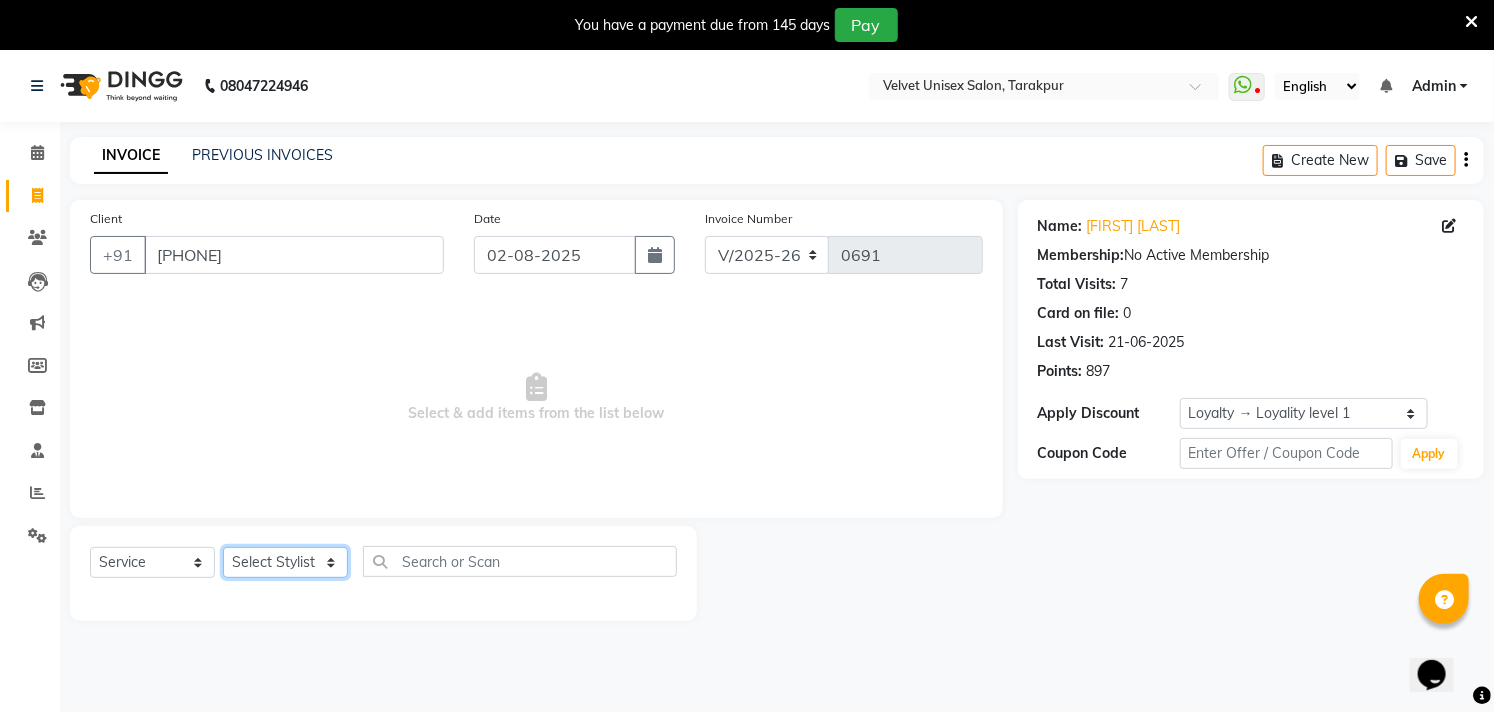 click on "Select Stylist [FIRST] [LAST] [FIRST] [LAST] [FIRST] [LAST] [FIRST] [LAST]" 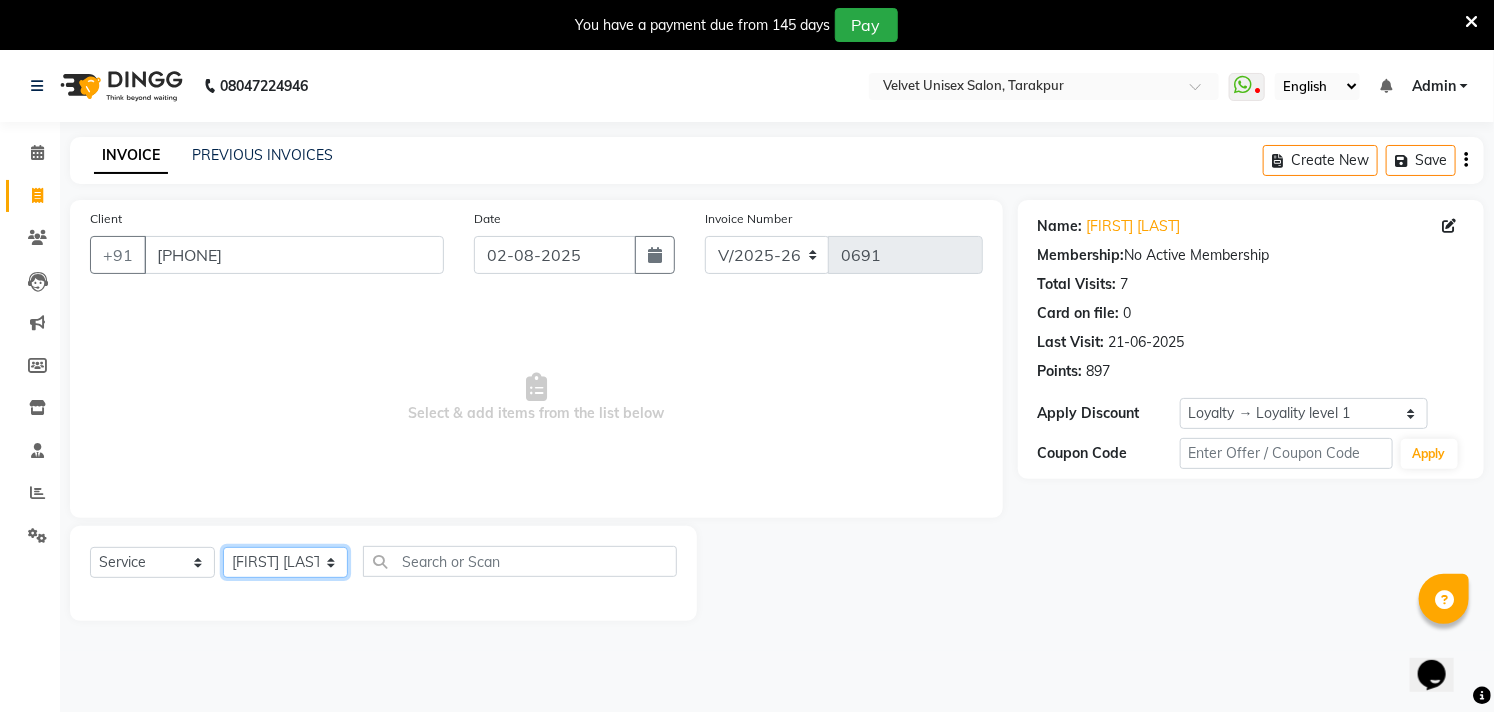 click on "Select Stylist [FIRST] [LAST] [FIRST] [LAST] [FIRST] [LAST] [FIRST] [LAST]" 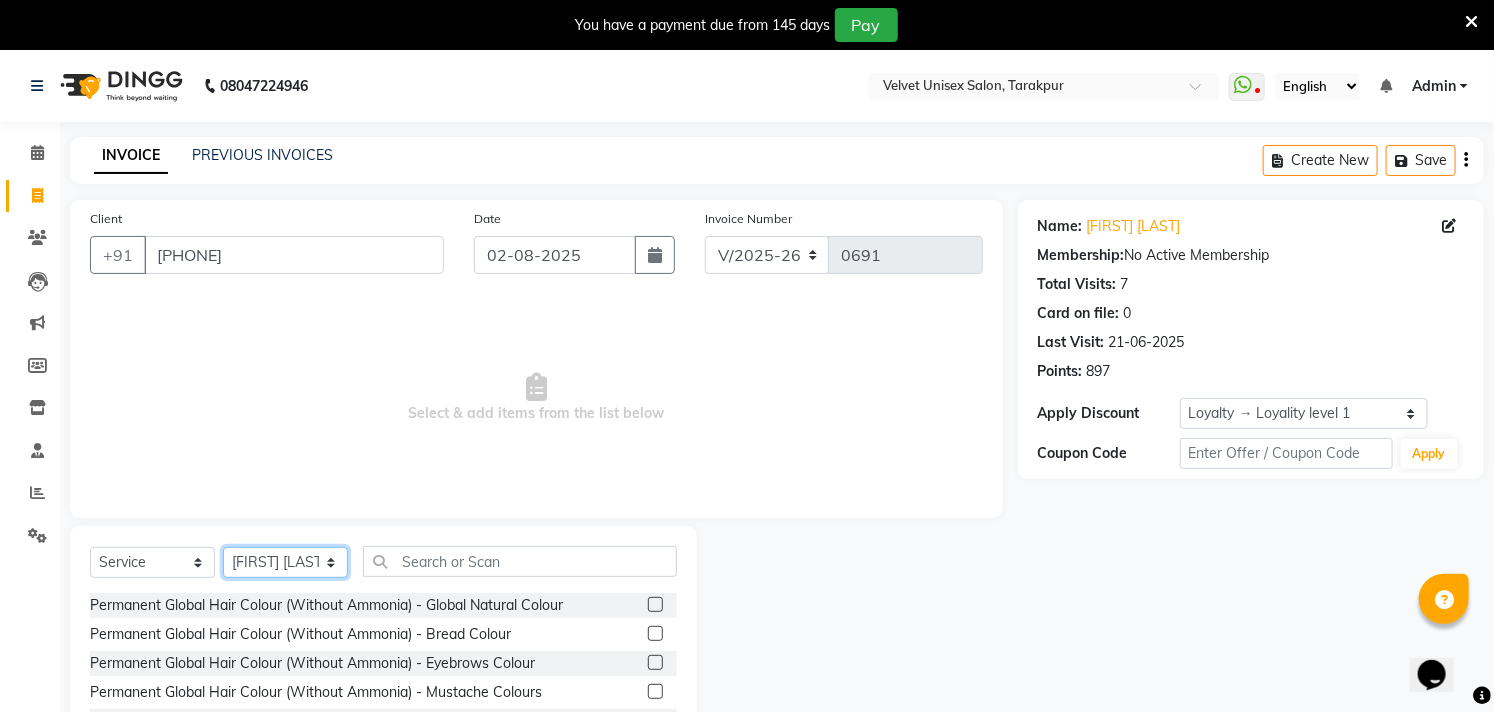 click on "Select Stylist [FIRST] [LAST] [FIRST] [LAST] [FIRST] [LAST] [FIRST] [LAST]" 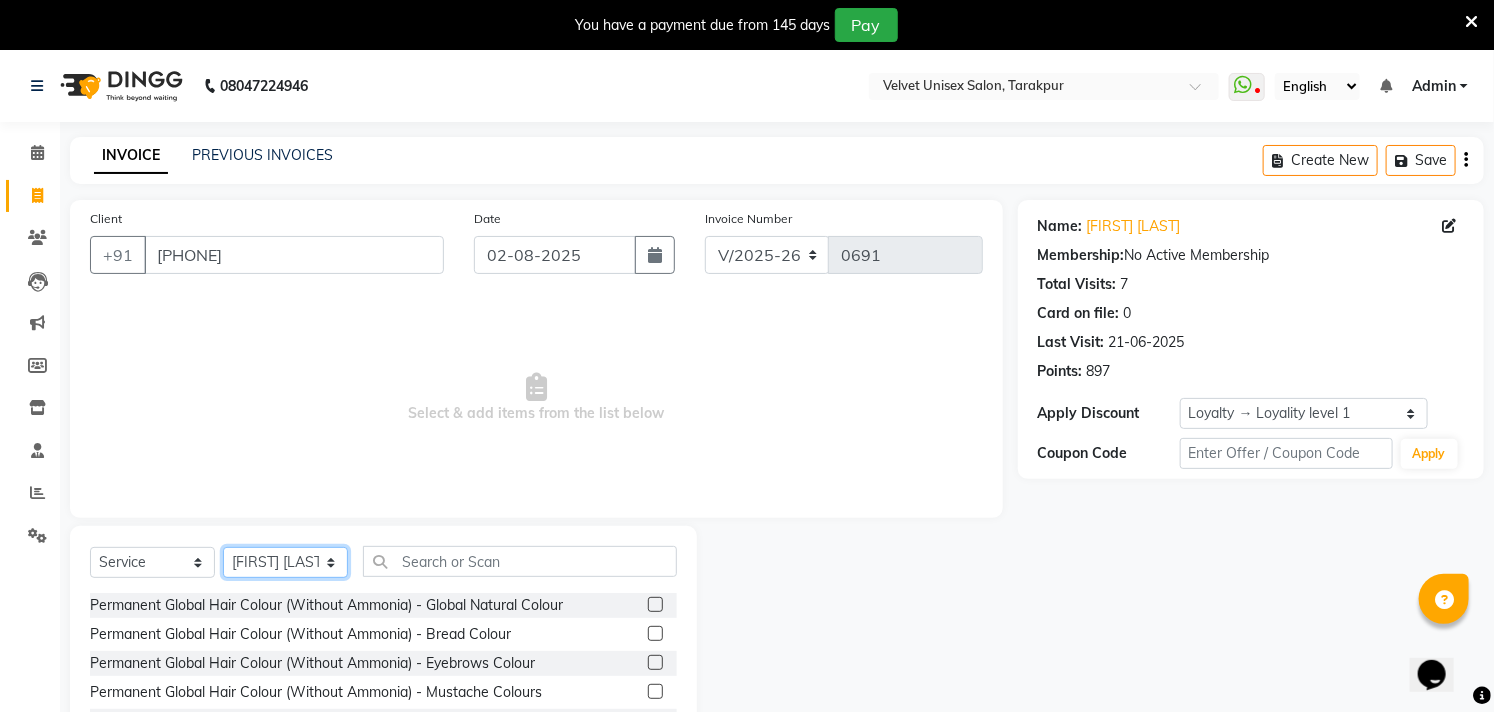 click on "Select Stylist [FIRST] [LAST] [FIRST] [LAST] [FIRST] [LAST] [FIRST] [LAST]" 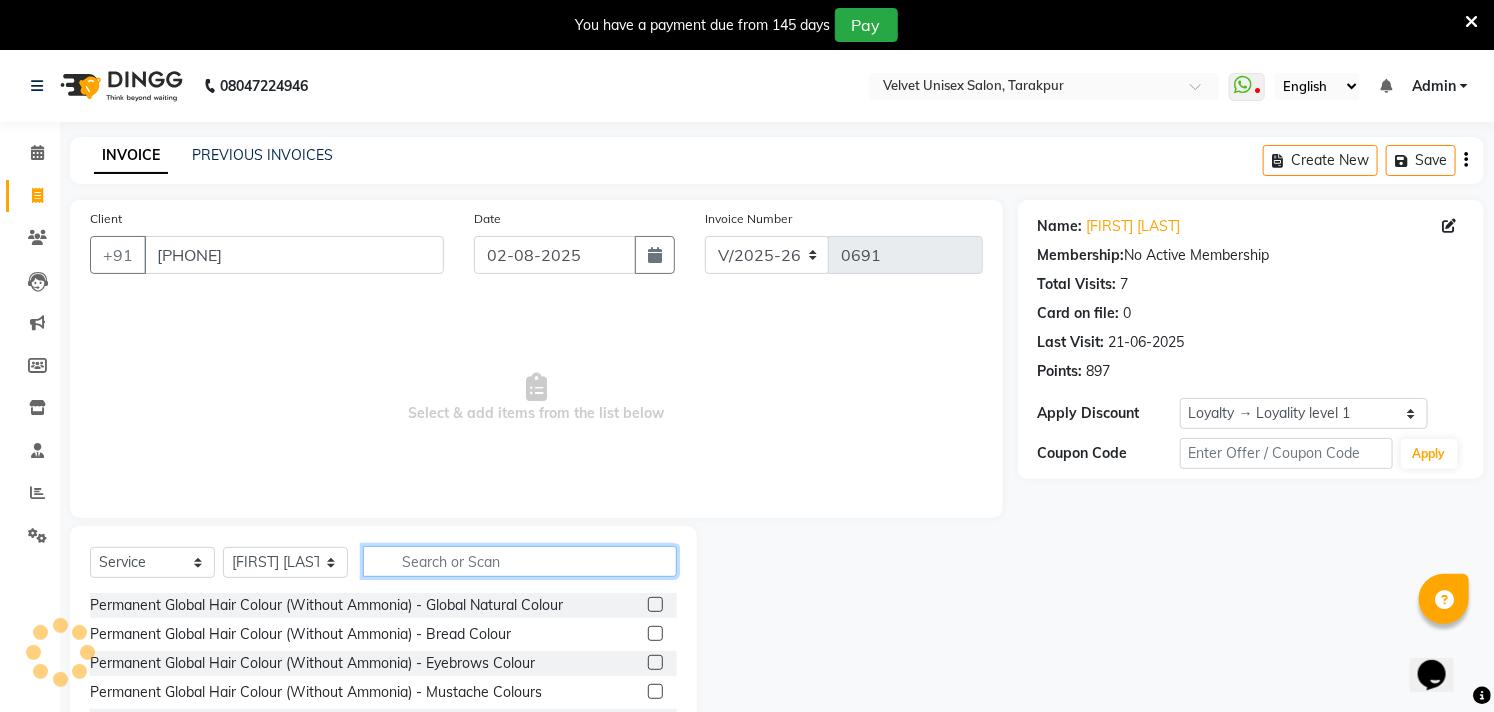 click 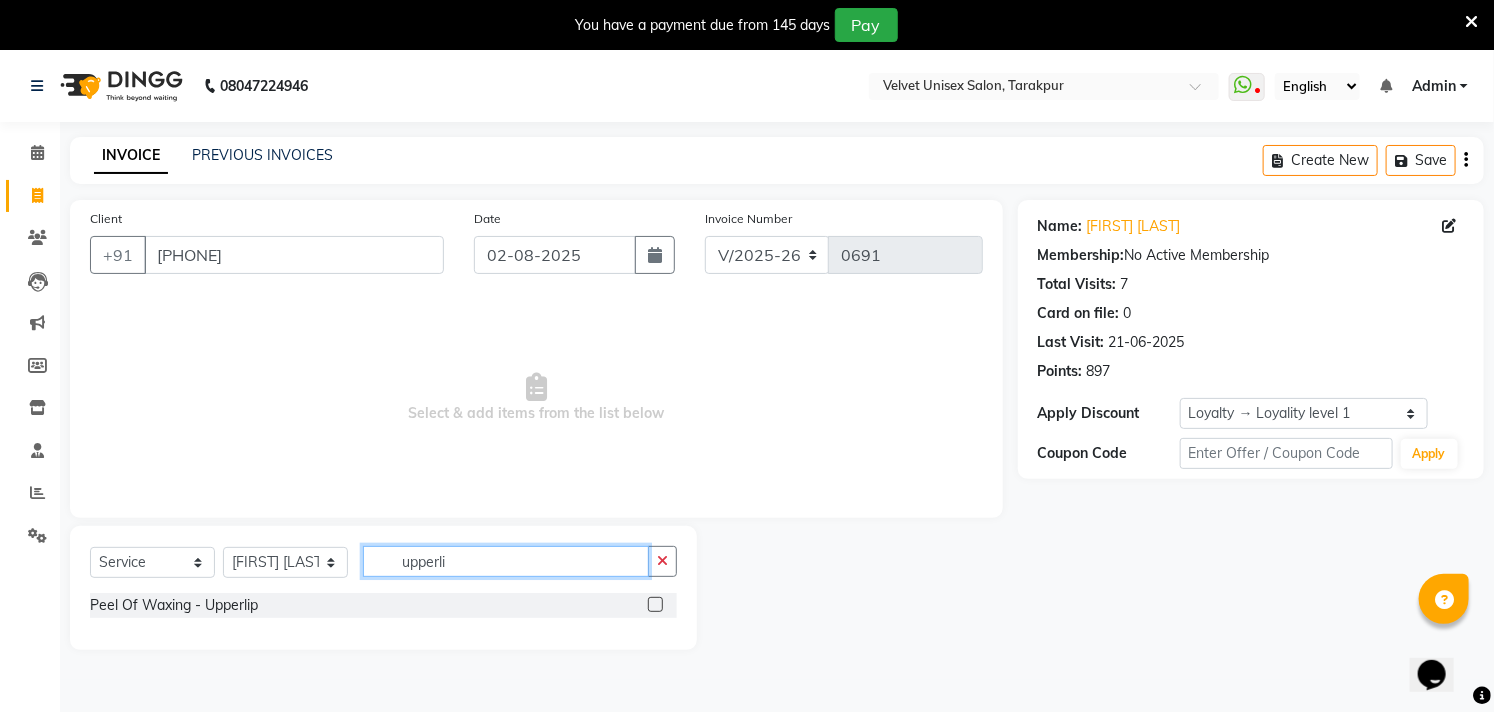 type on "upperli" 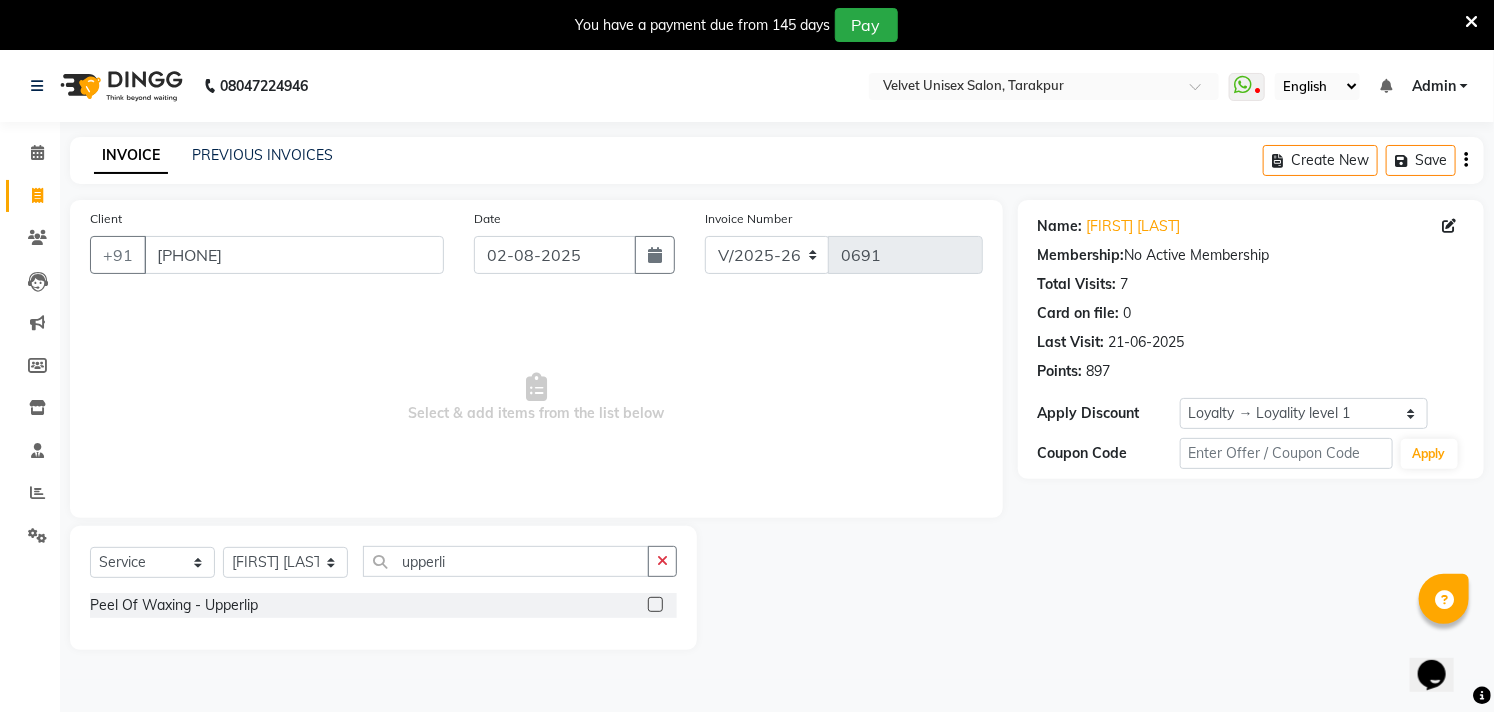 click 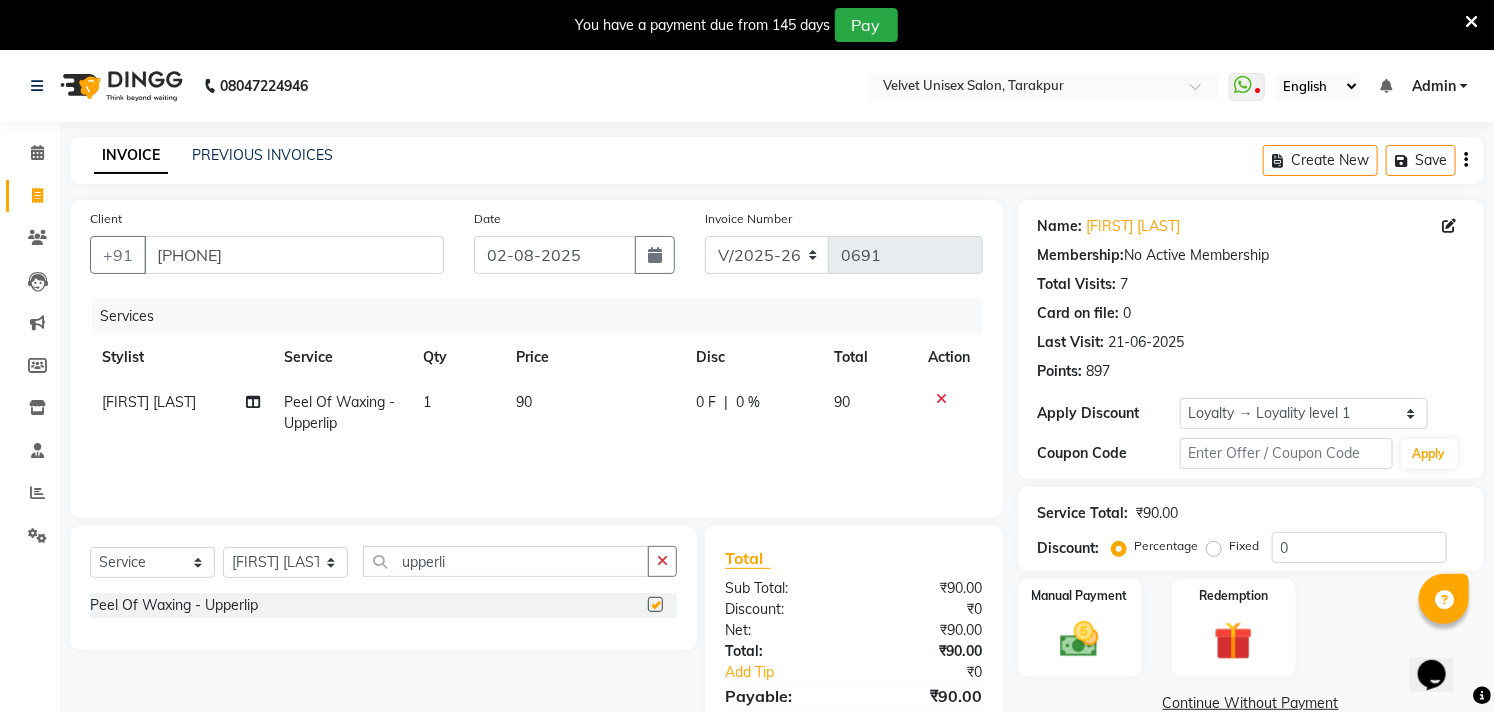 checkbox on "false" 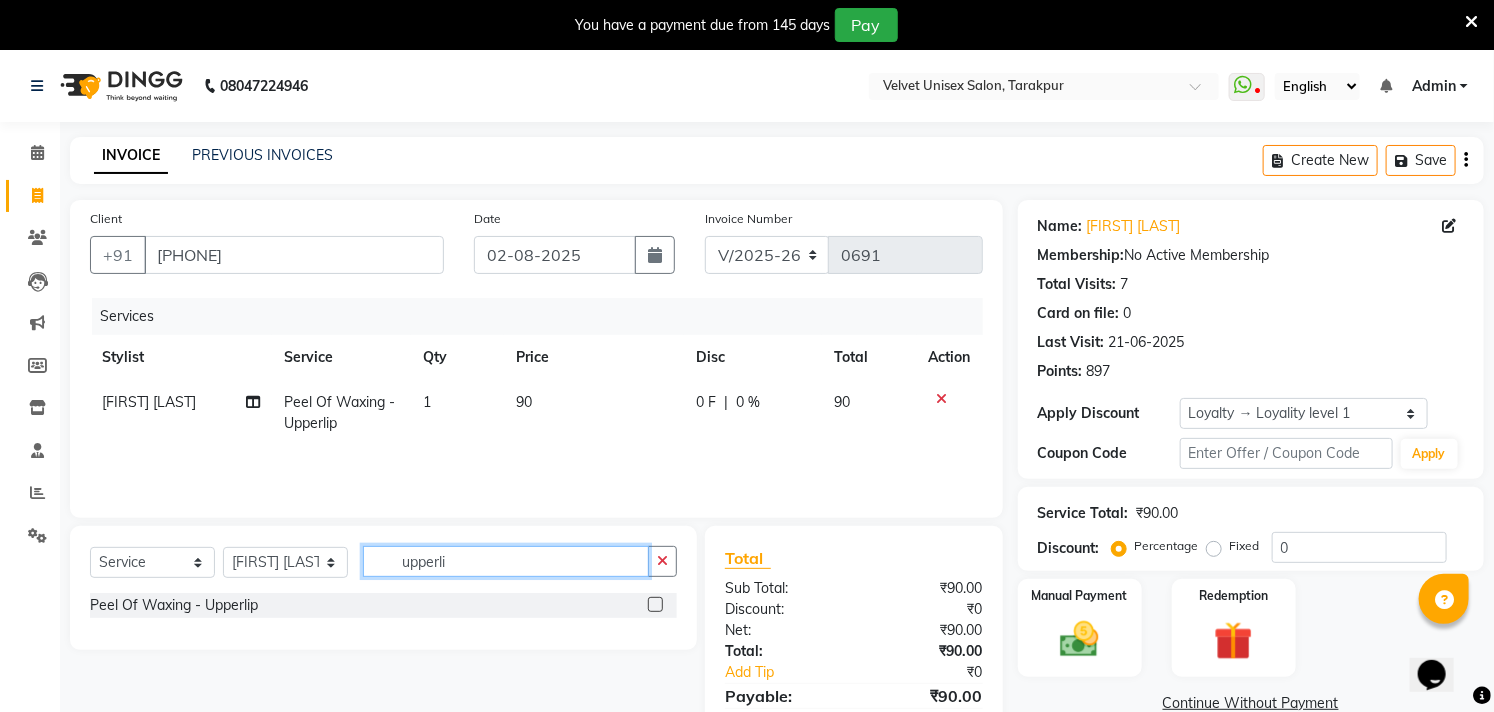 click on "upperli" 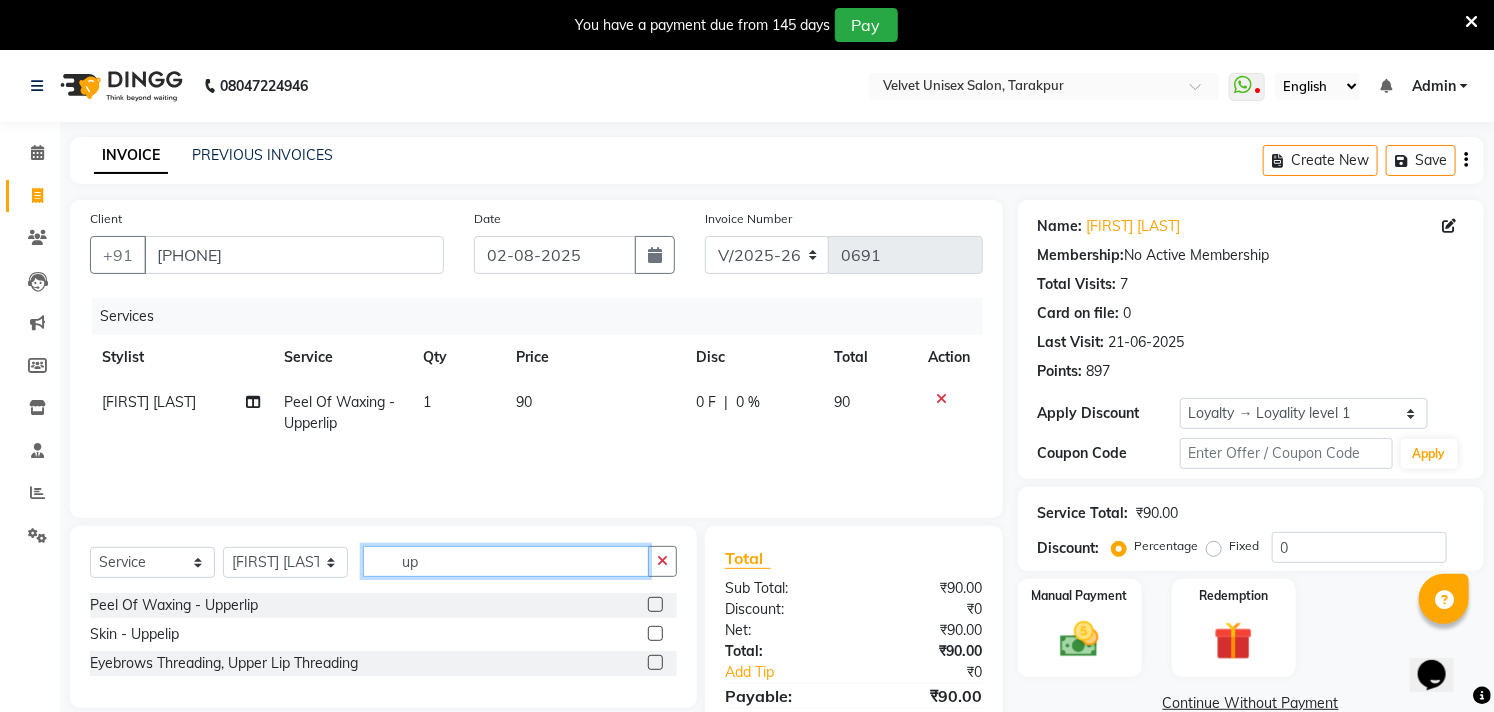 type on "u" 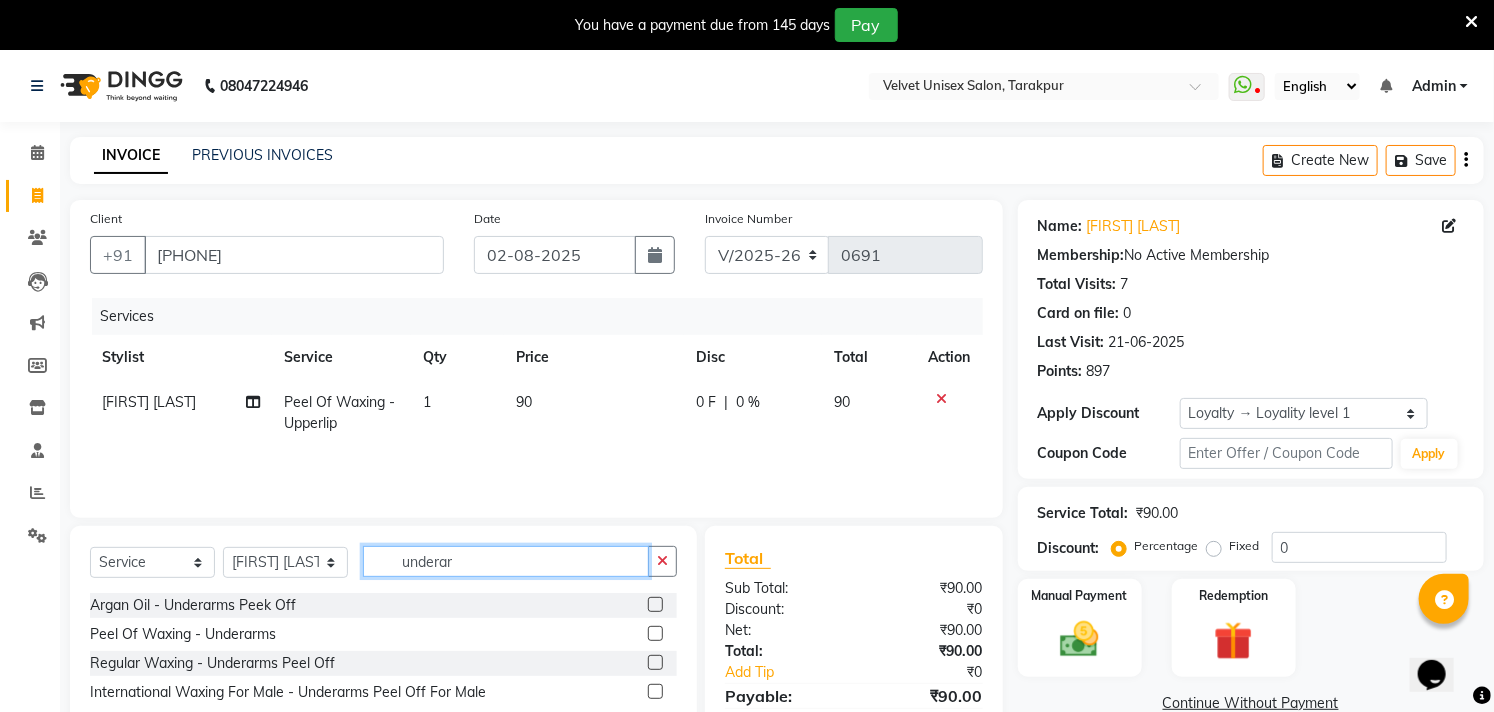 type on "underar" 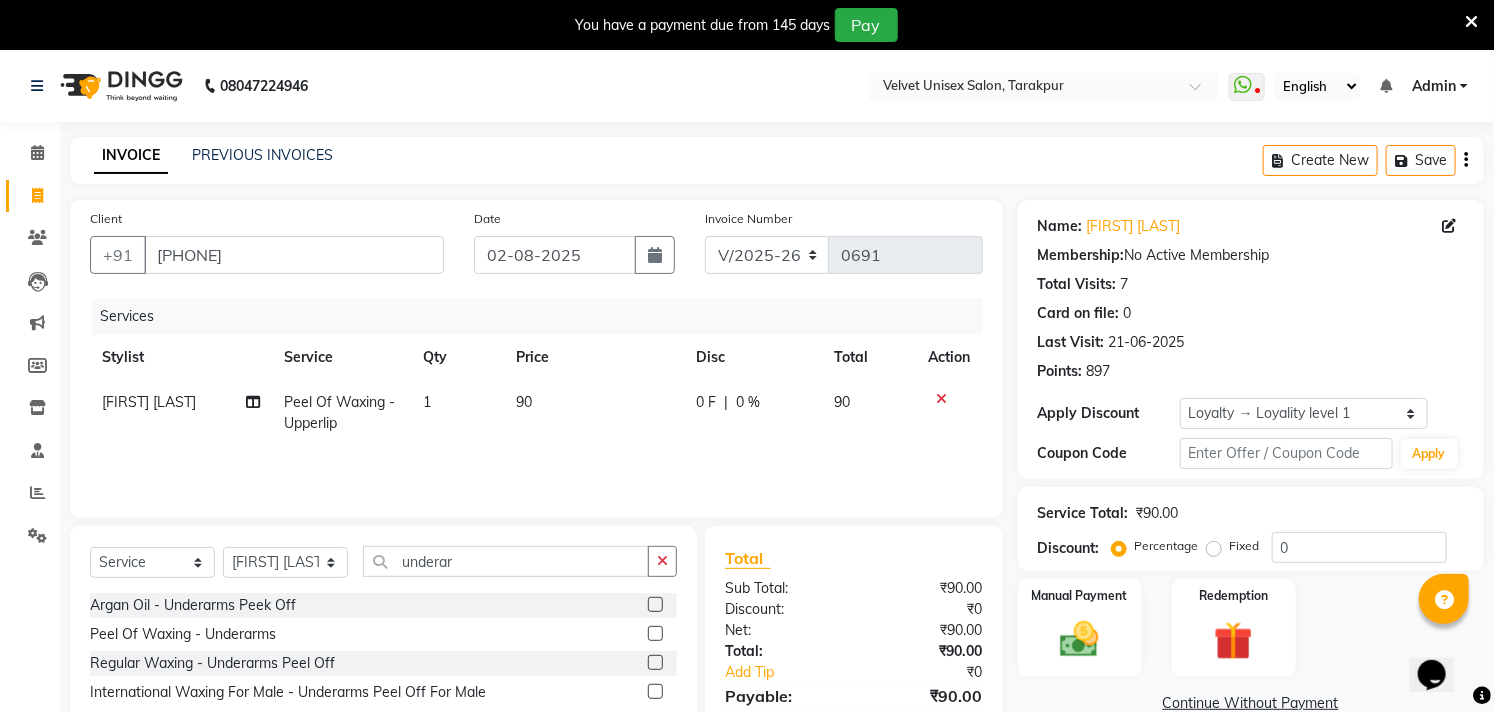 click 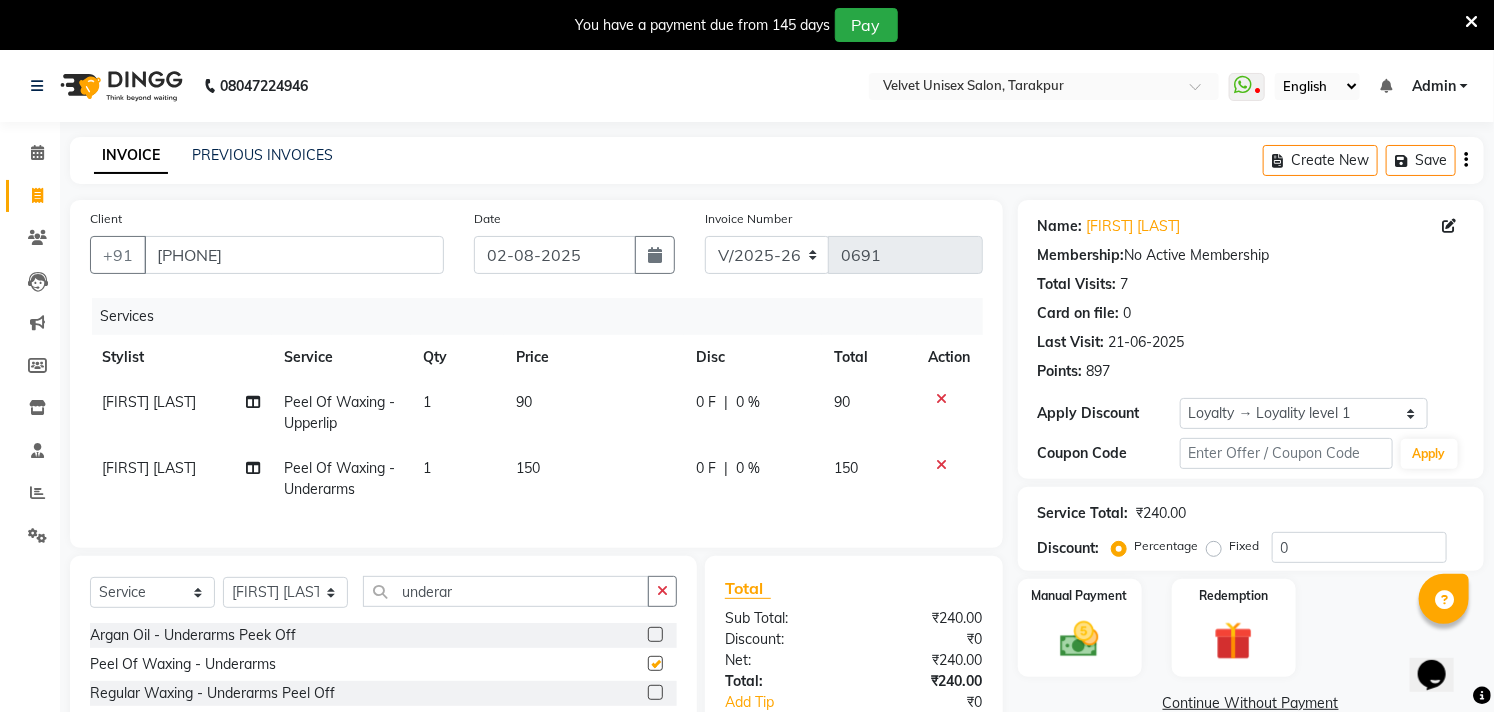 checkbox on "false" 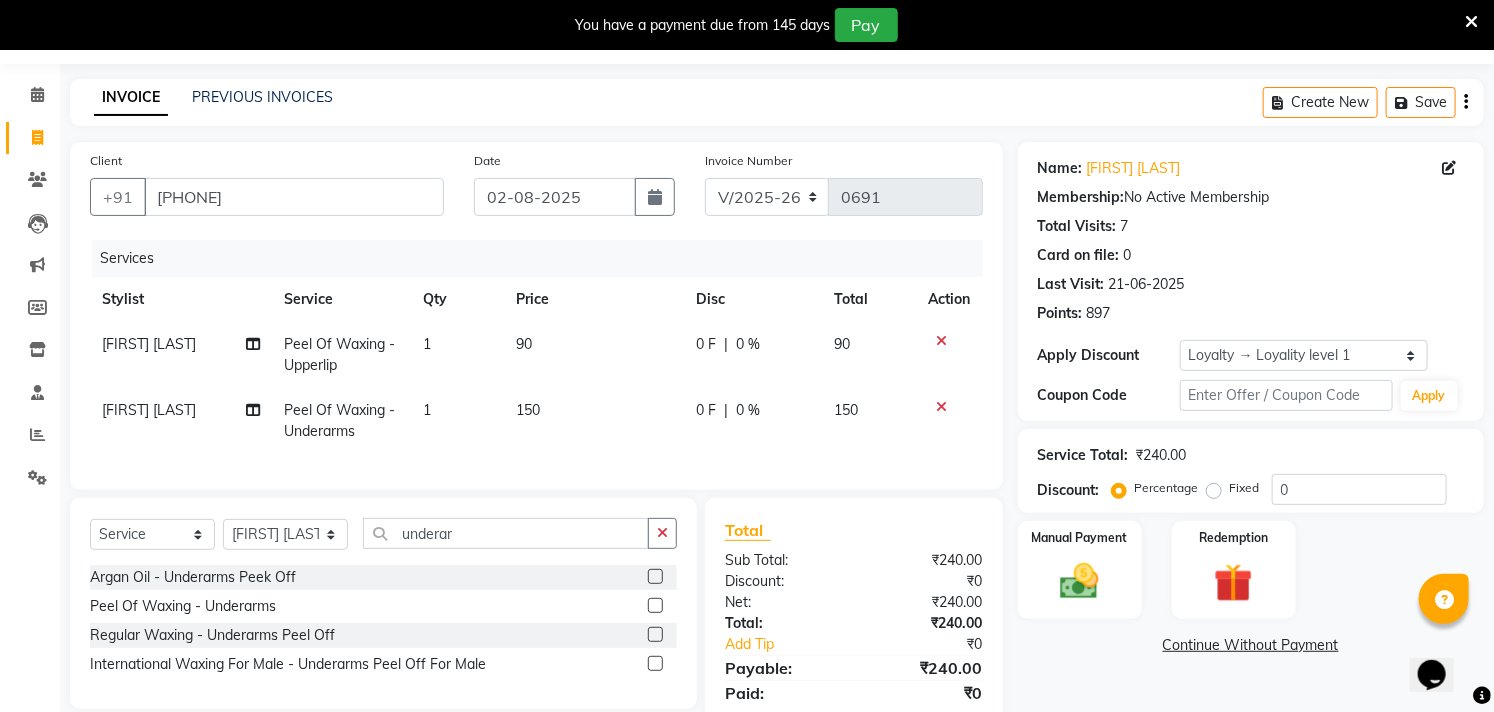 scroll, scrollTop: 111, scrollLeft: 0, axis: vertical 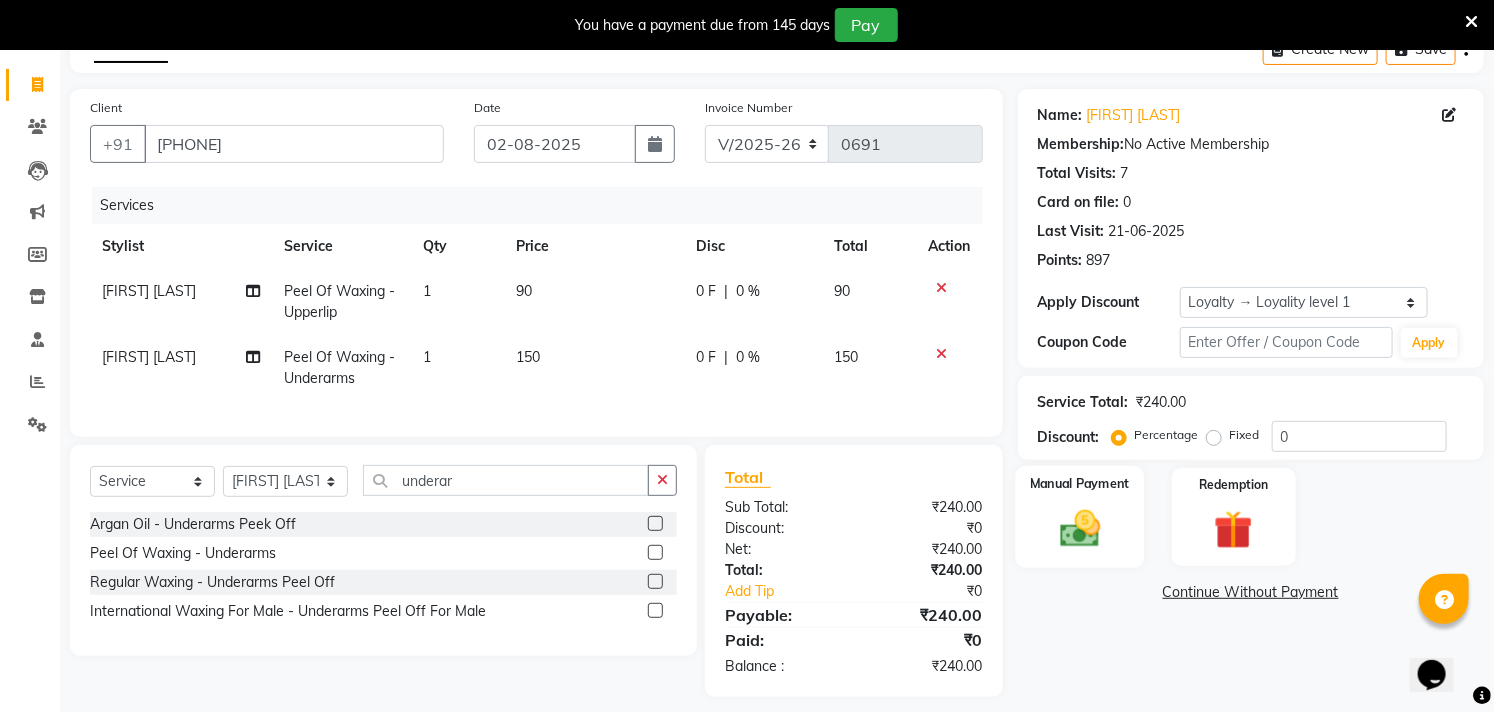 click 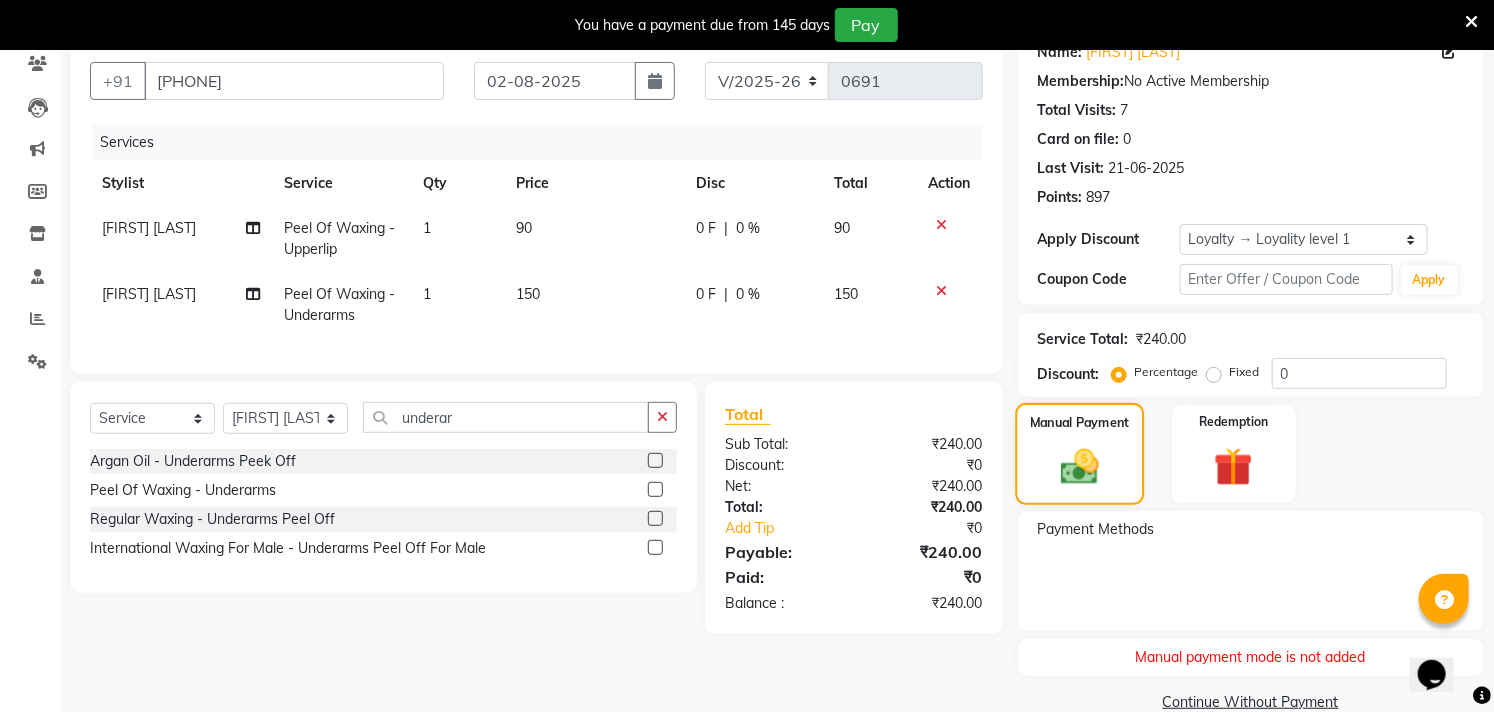 scroll, scrollTop: 208, scrollLeft: 0, axis: vertical 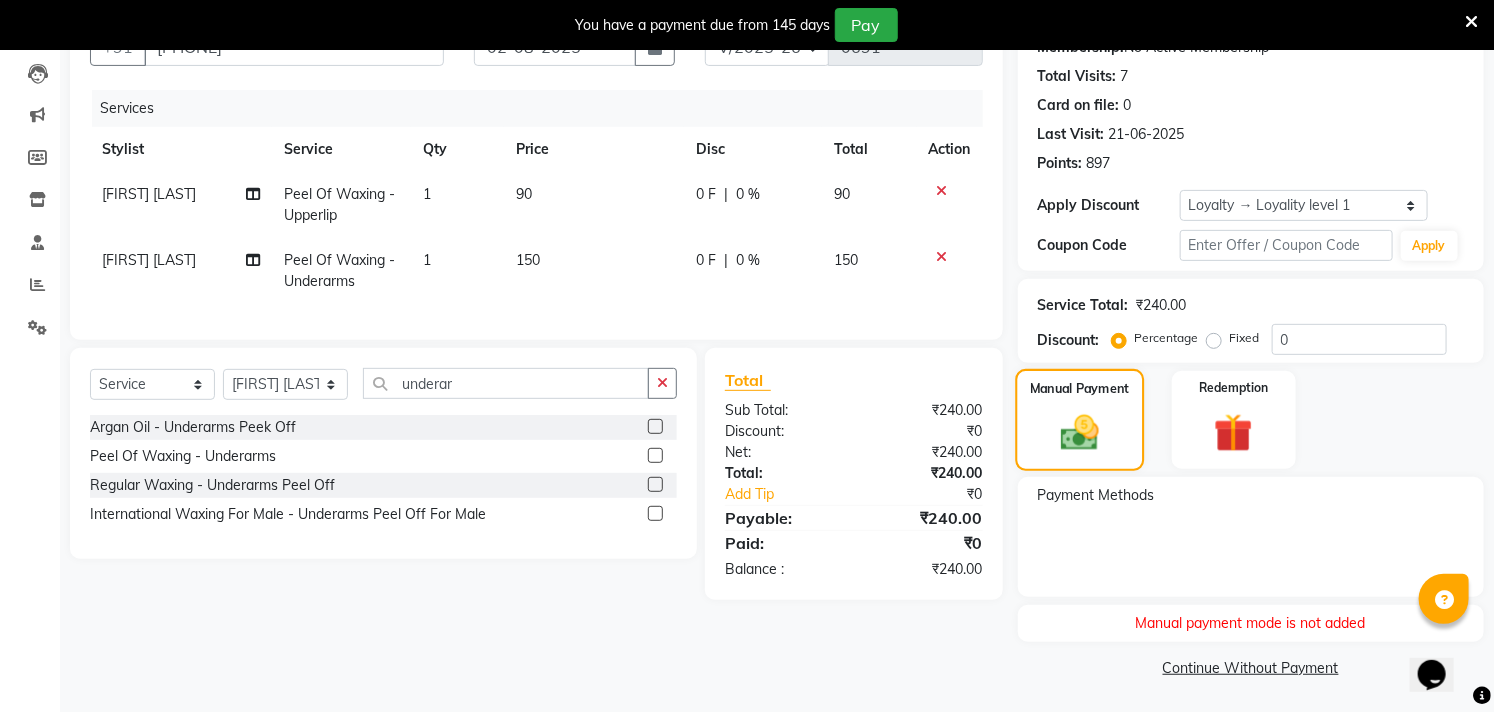 click 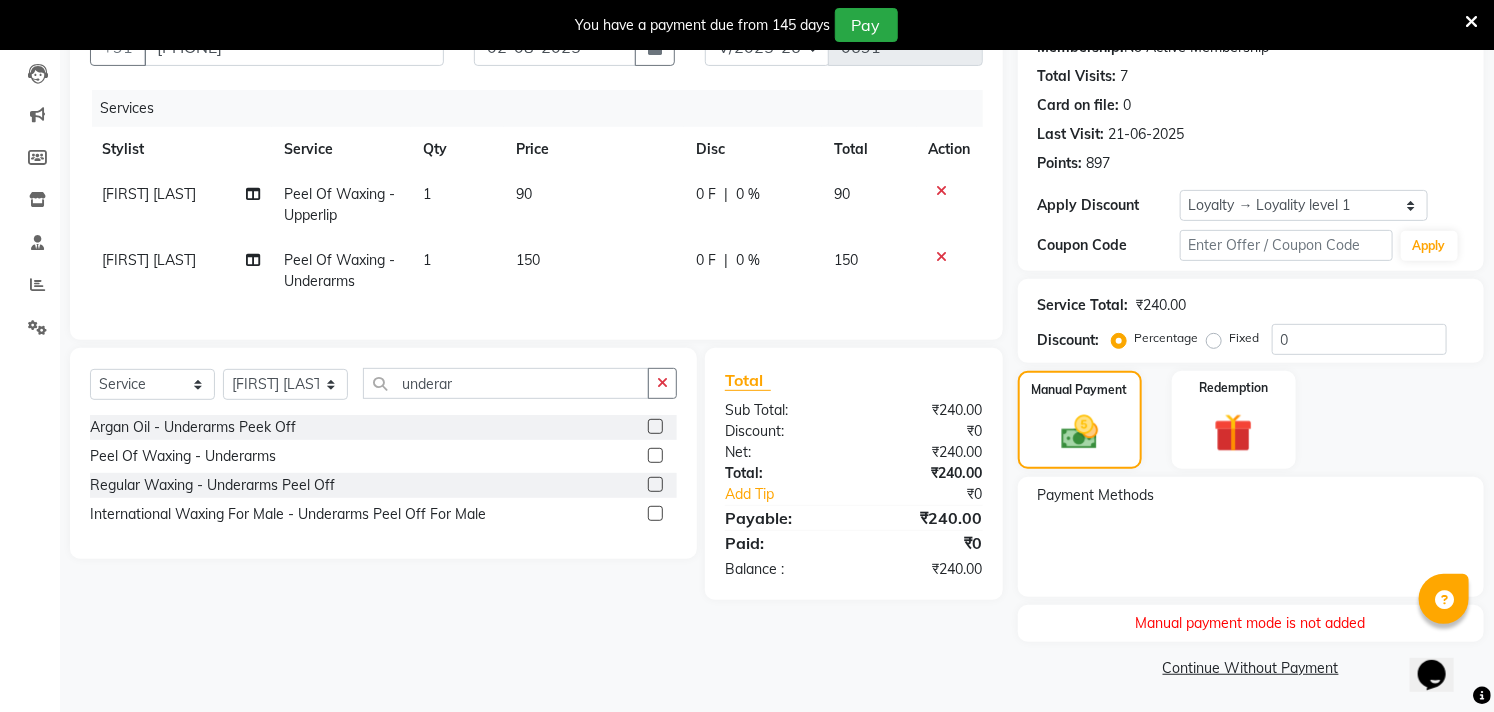 click on "Payment Methods" 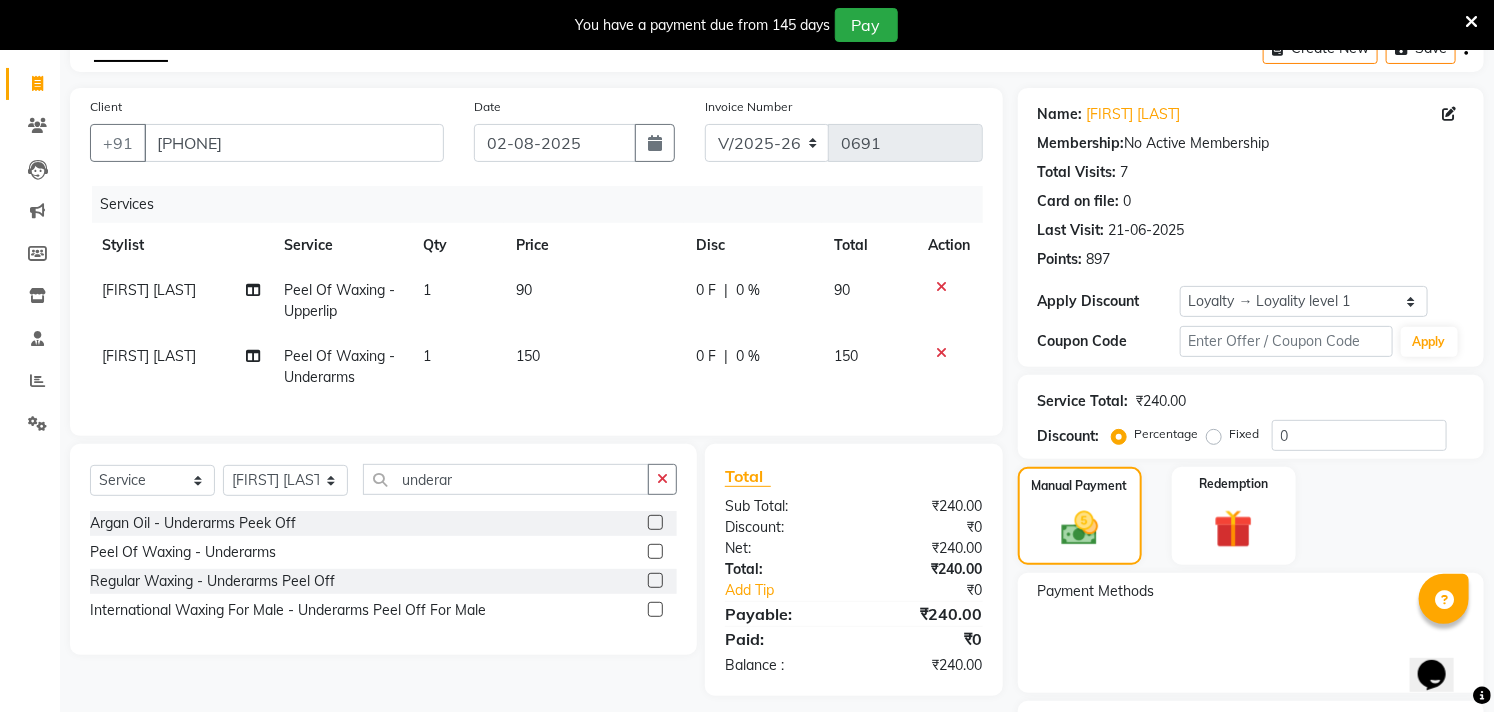 scroll, scrollTop: 208, scrollLeft: 0, axis: vertical 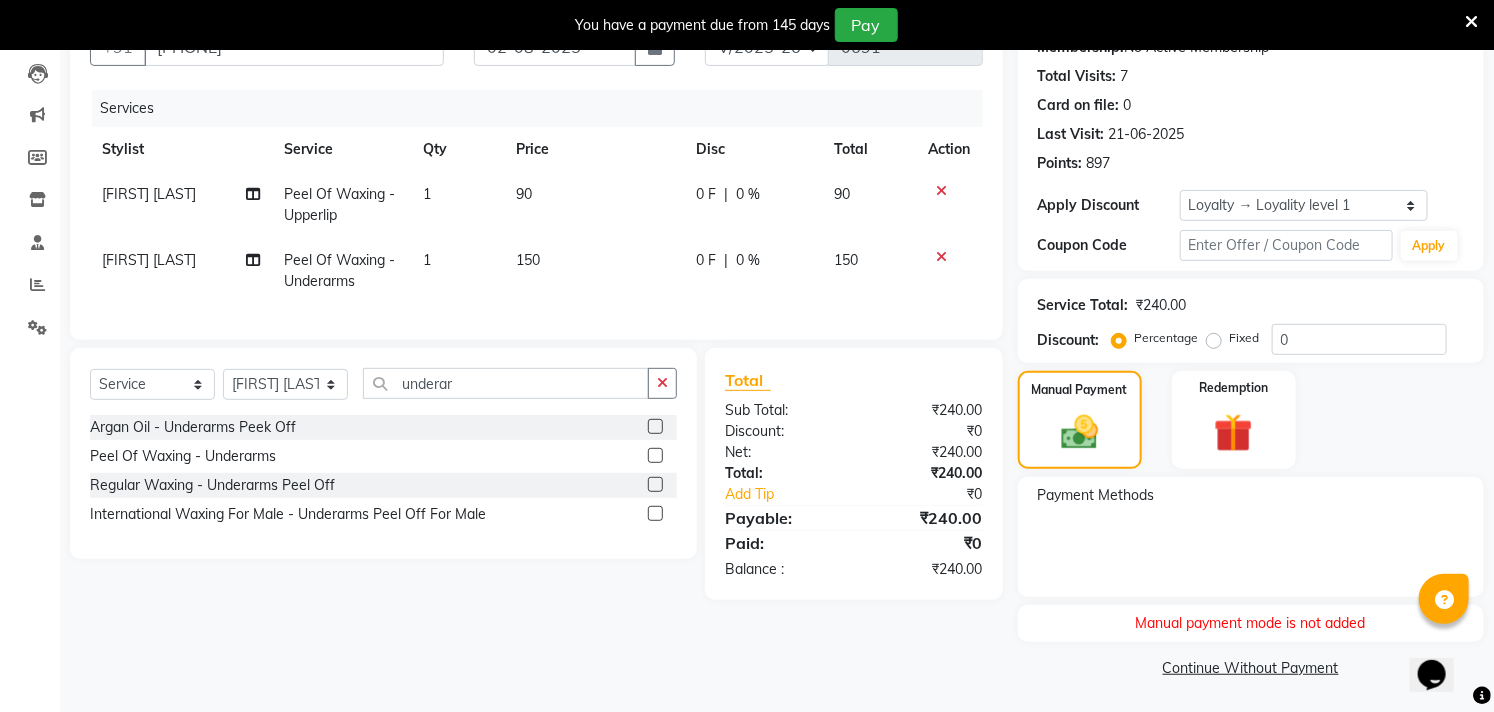 click on "Payment Methods" 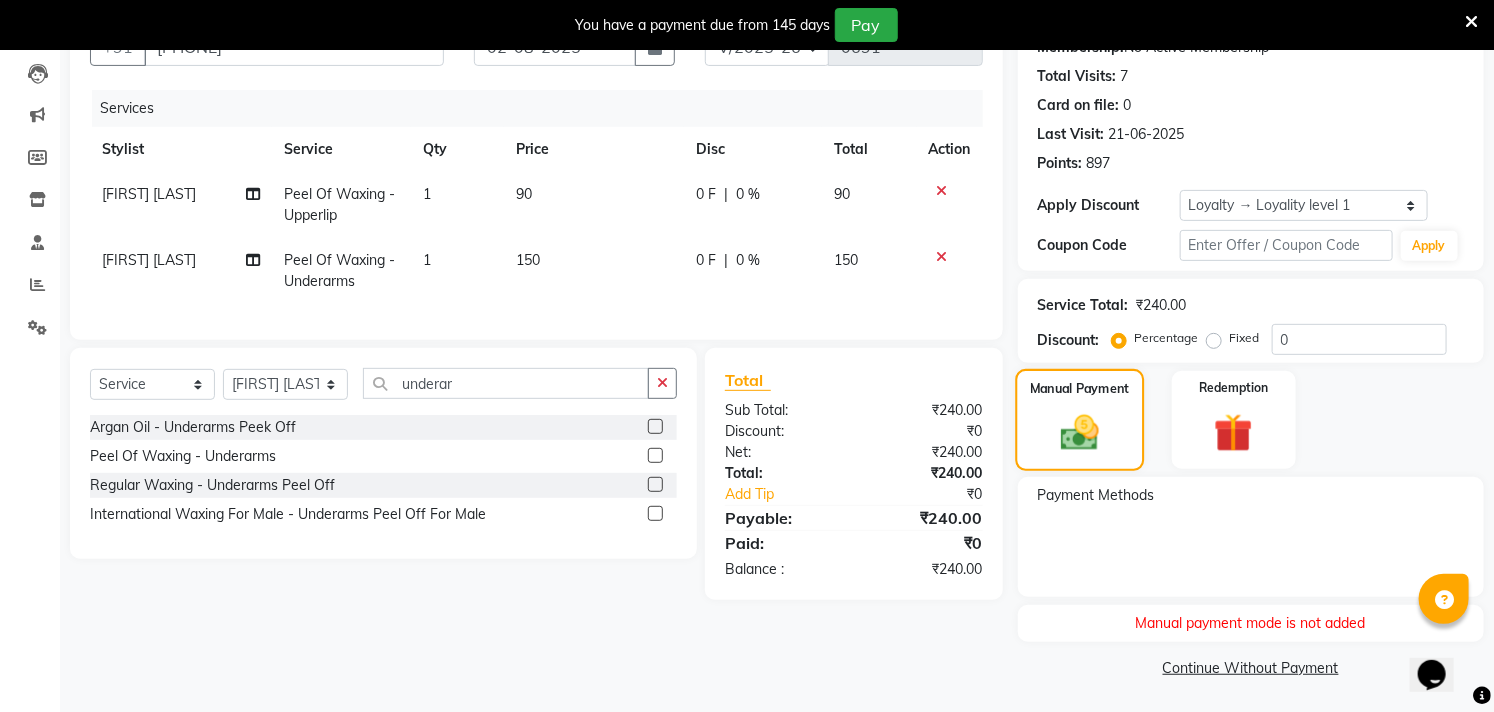 click 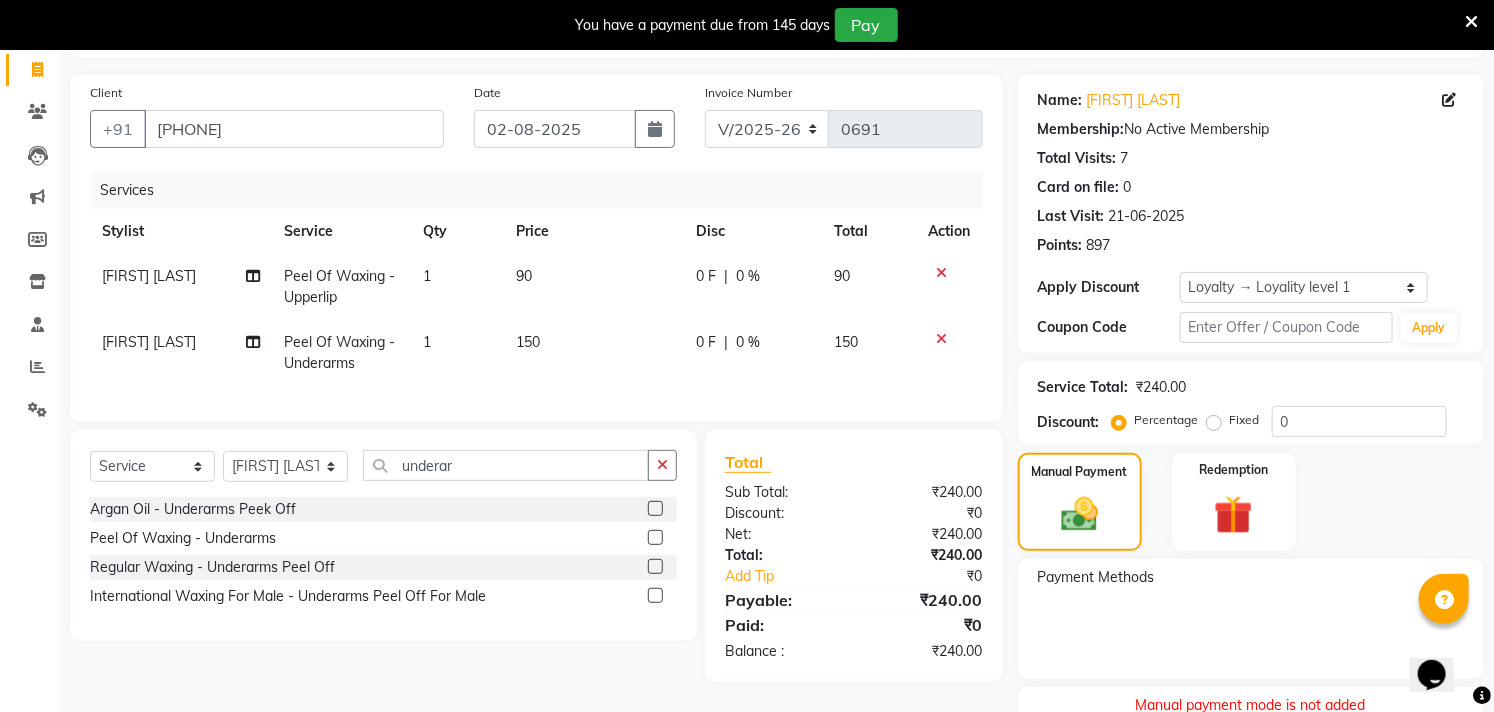 scroll, scrollTop: 0, scrollLeft: 0, axis: both 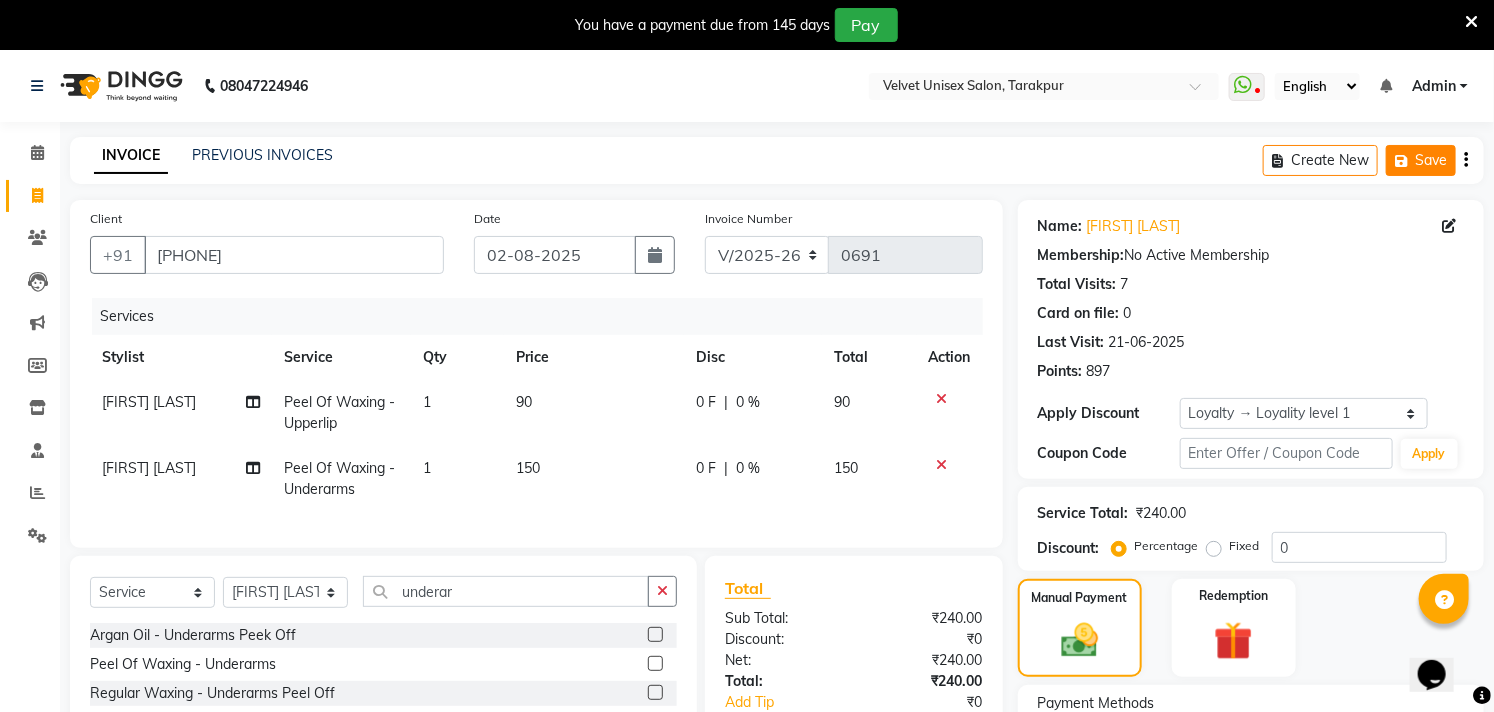 click on "Save" 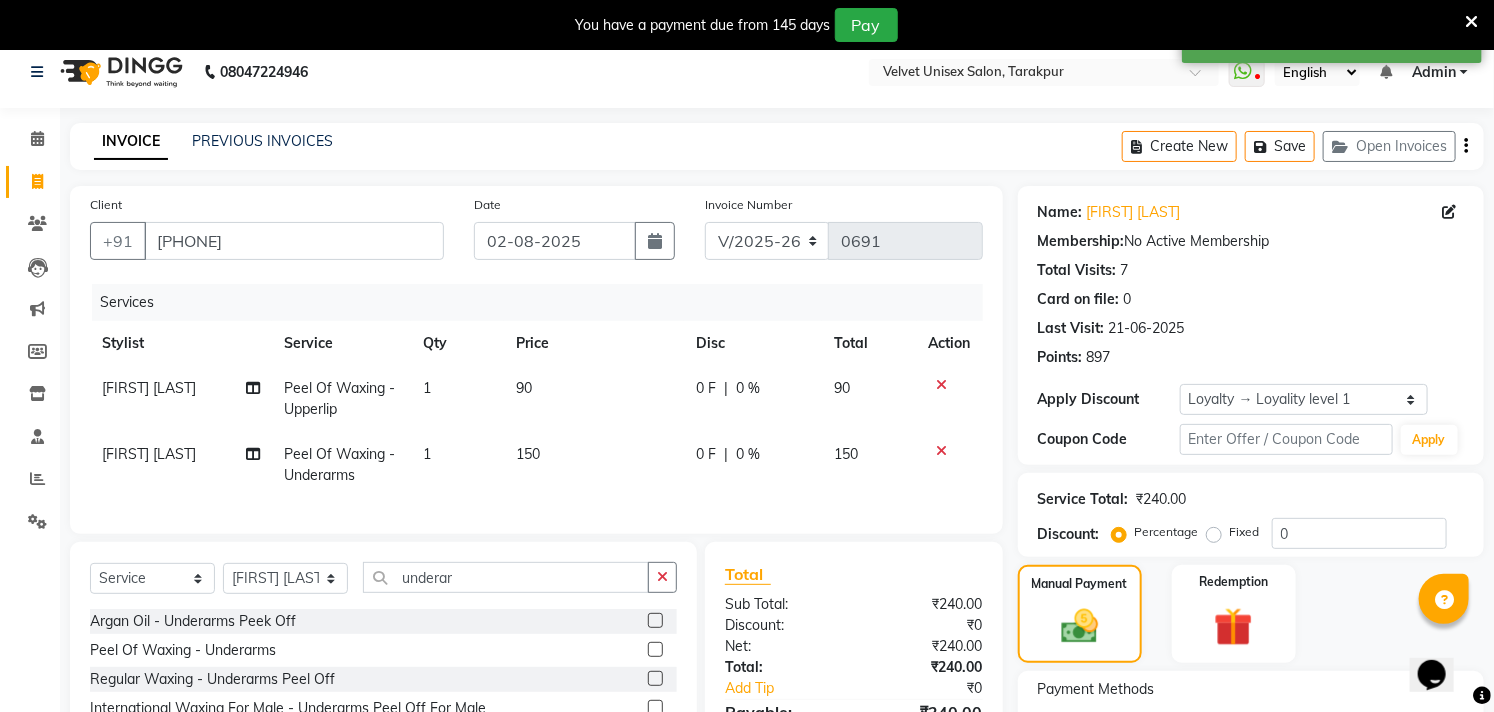 scroll, scrollTop: 0, scrollLeft: 0, axis: both 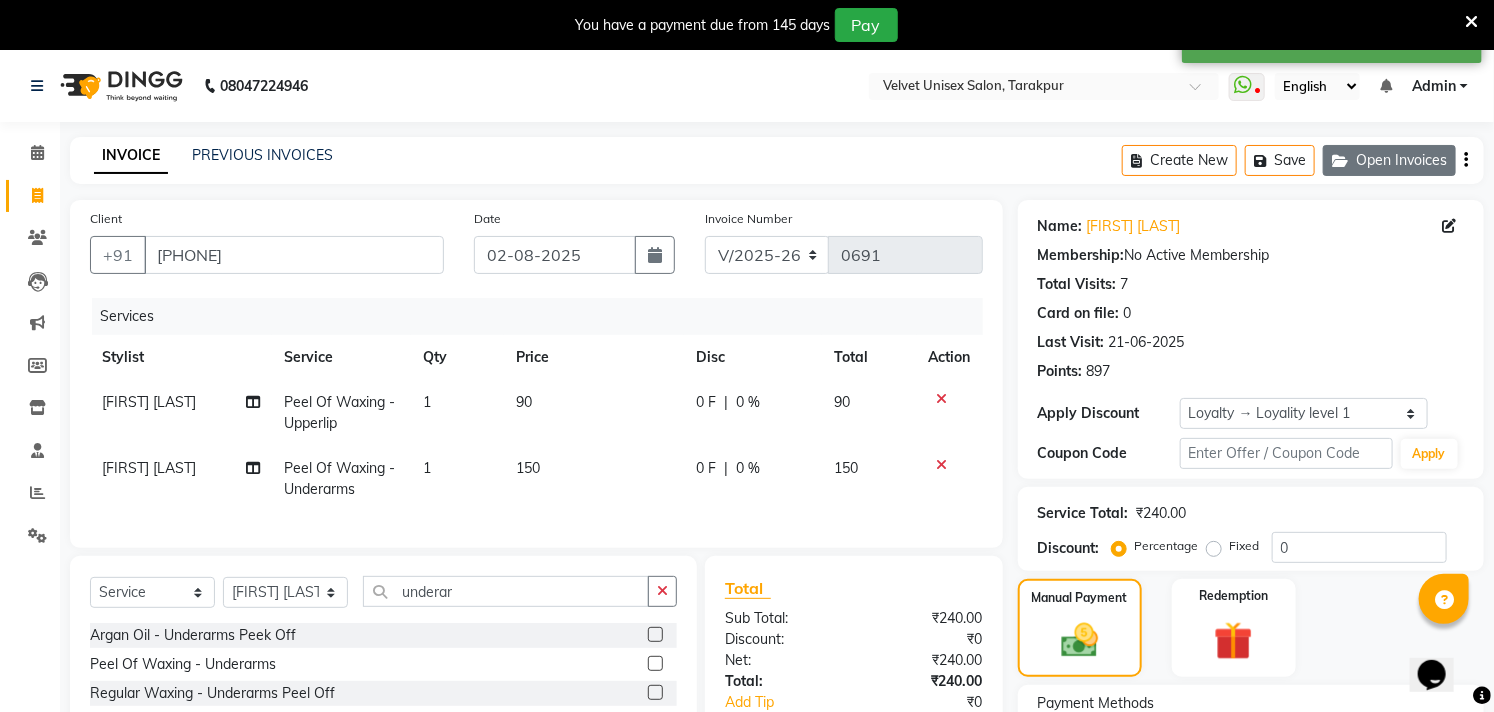 click on "Open Invoices" 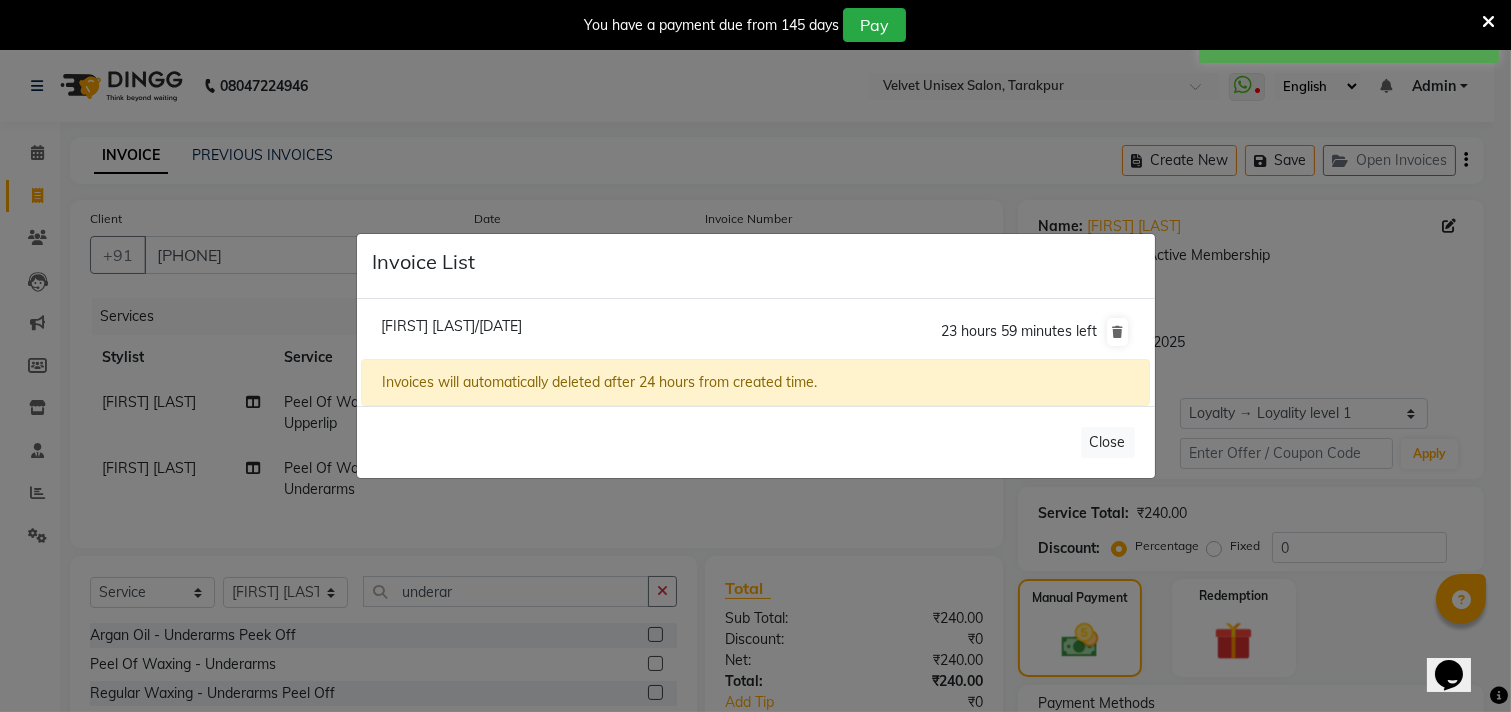 click on "[FIRST] [LAST]/[DATE]" 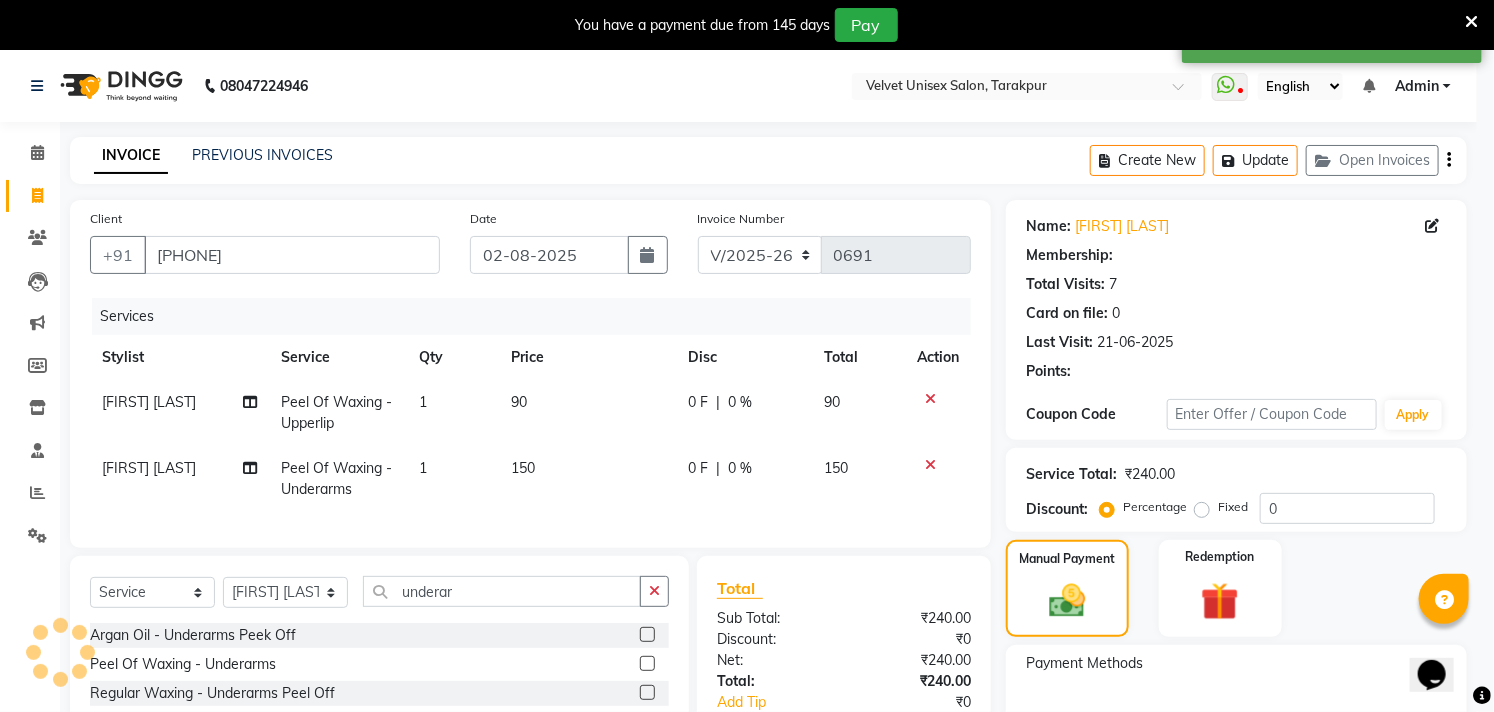 select 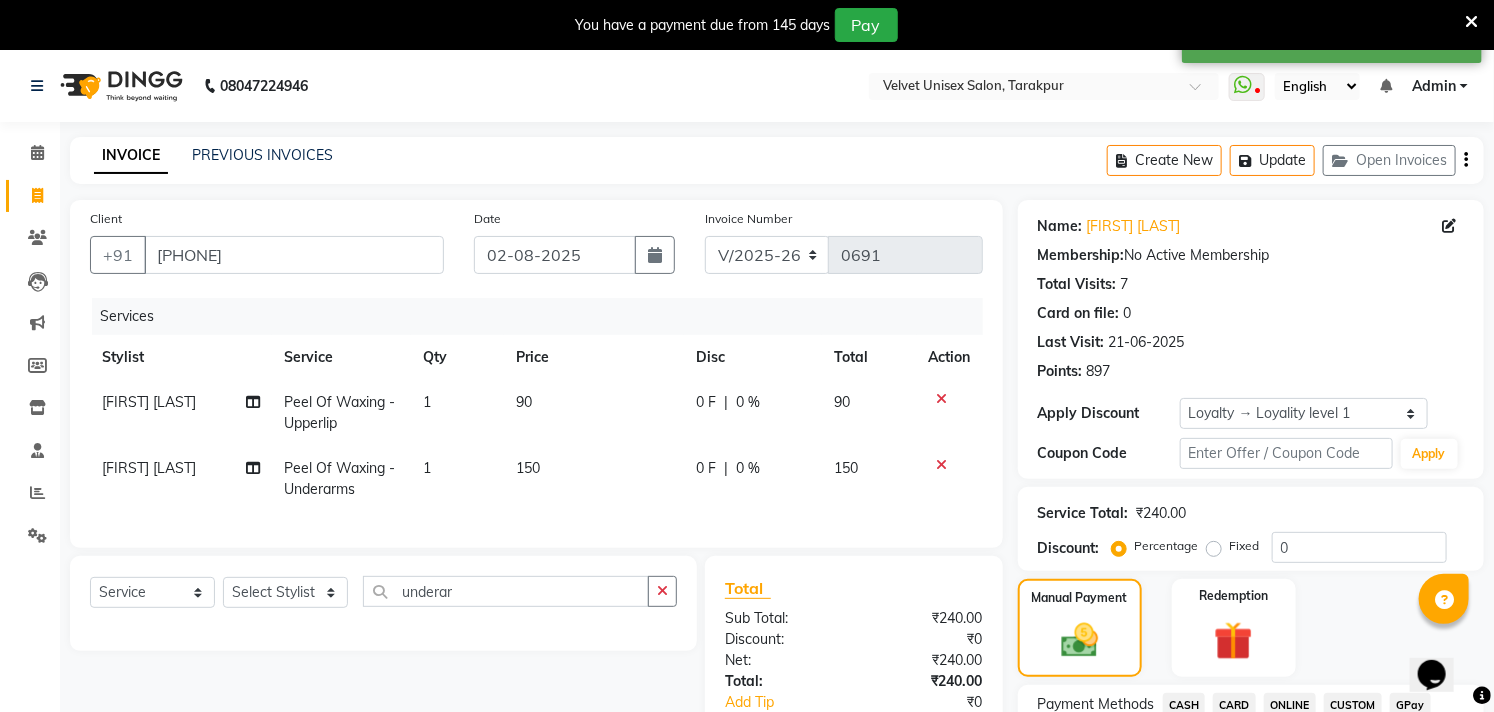 scroll, scrollTop: 222, scrollLeft: 0, axis: vertical 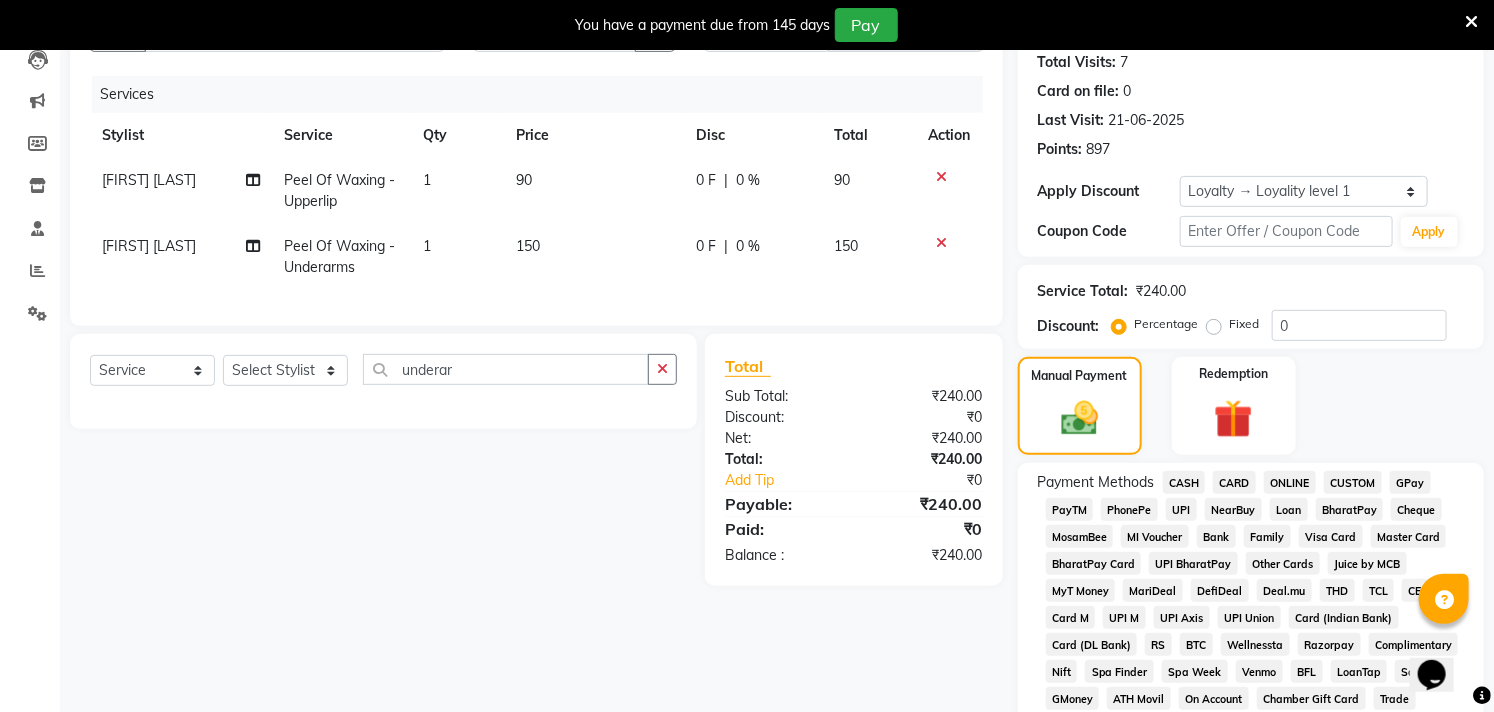 click on "ONLINE" 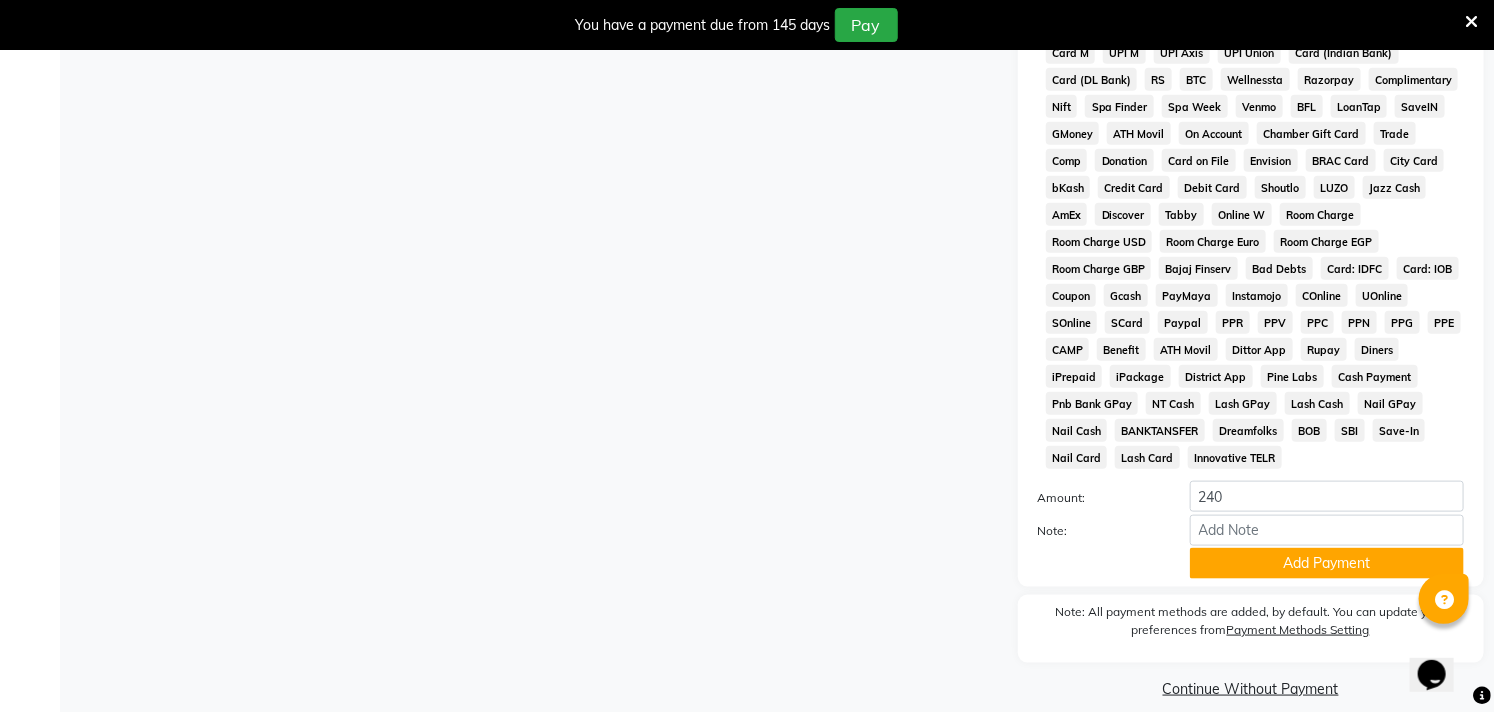 scroll, scrollTop: 814, scrollLeft: 0, axis: vertical 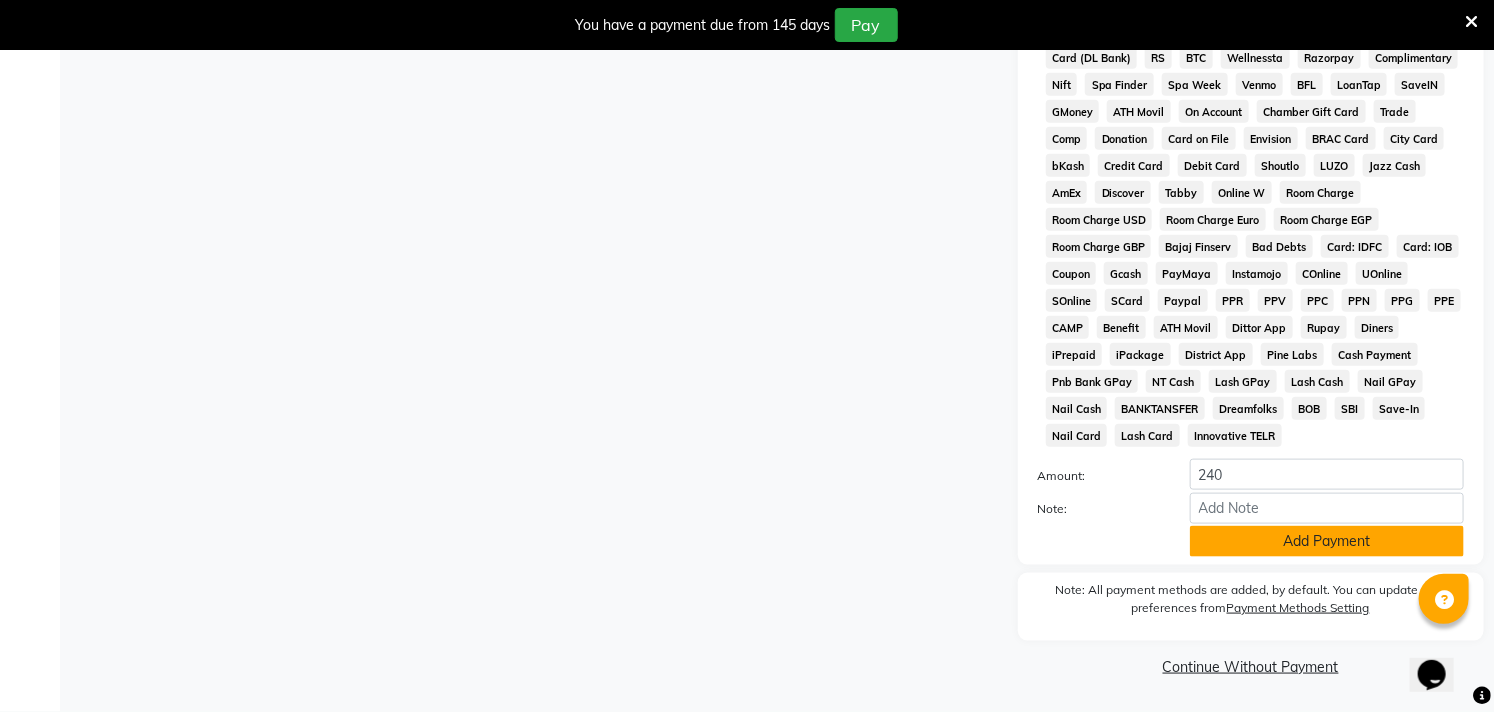 click on "Add Payment" 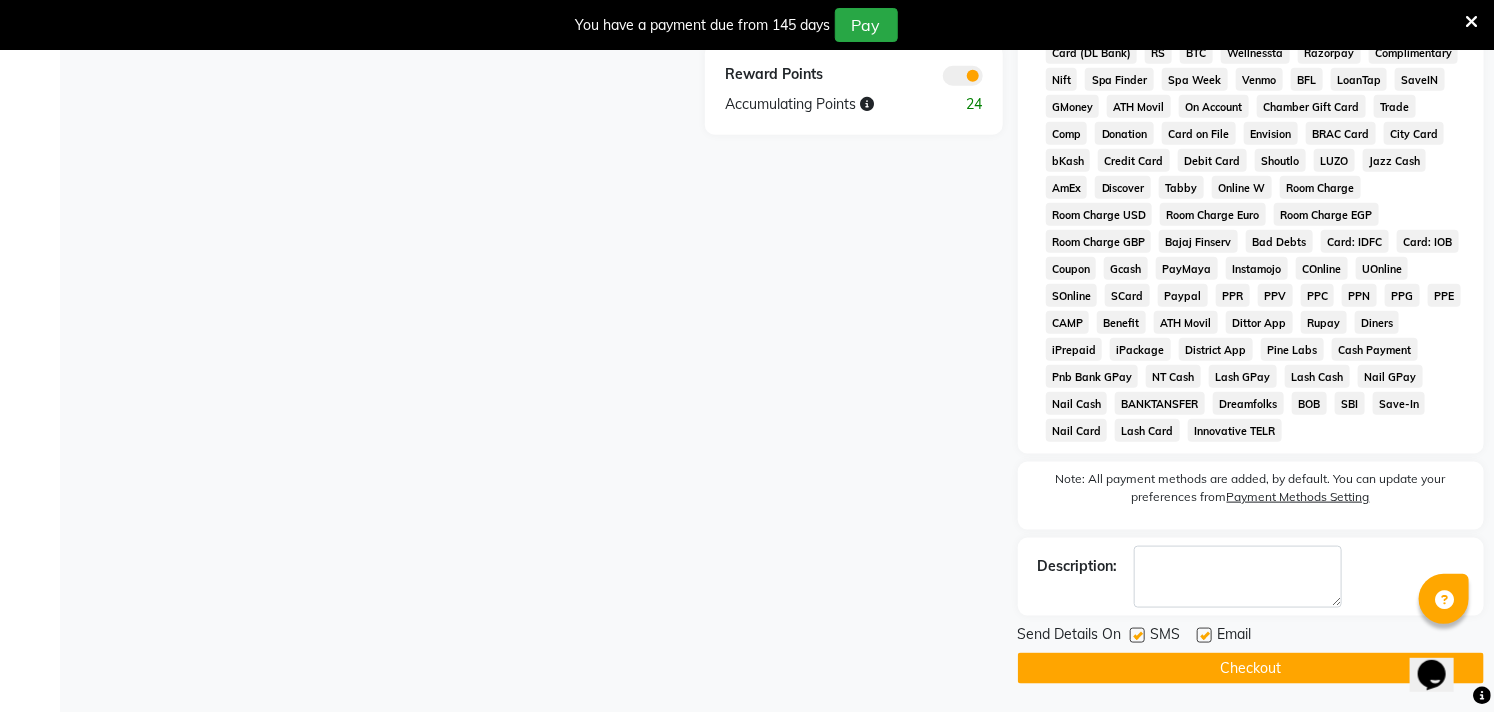 click on "Checkout" 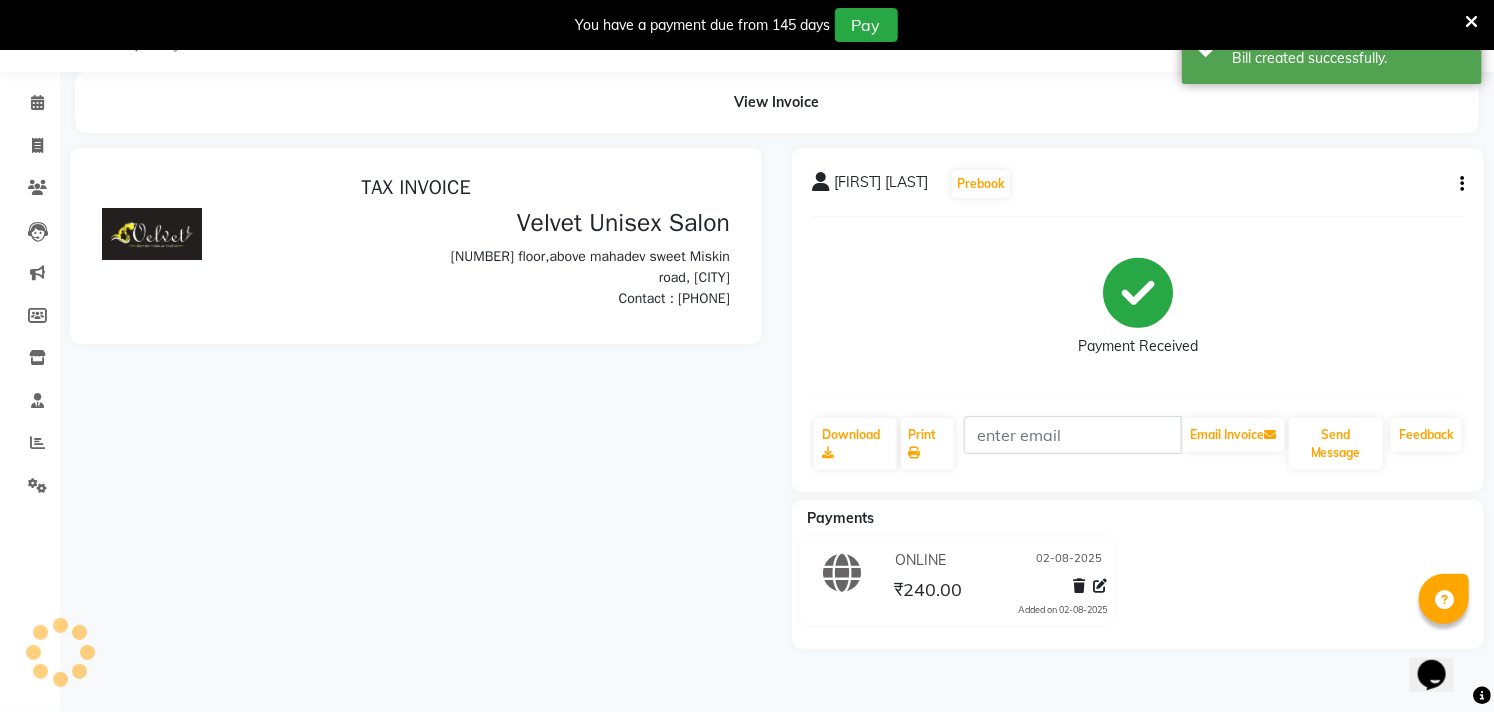 scroll, scrollTop: 77, scrollLeft: 0, axis: vertical 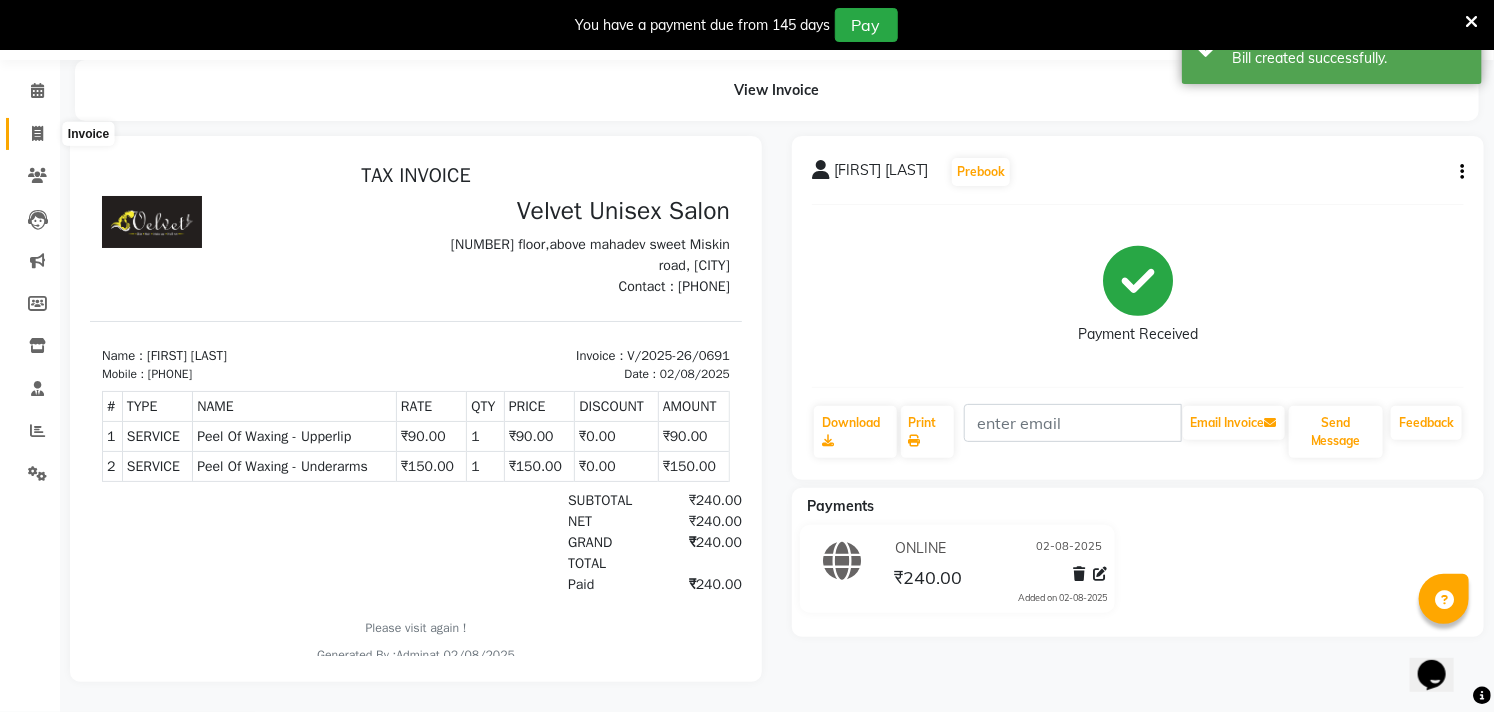 click 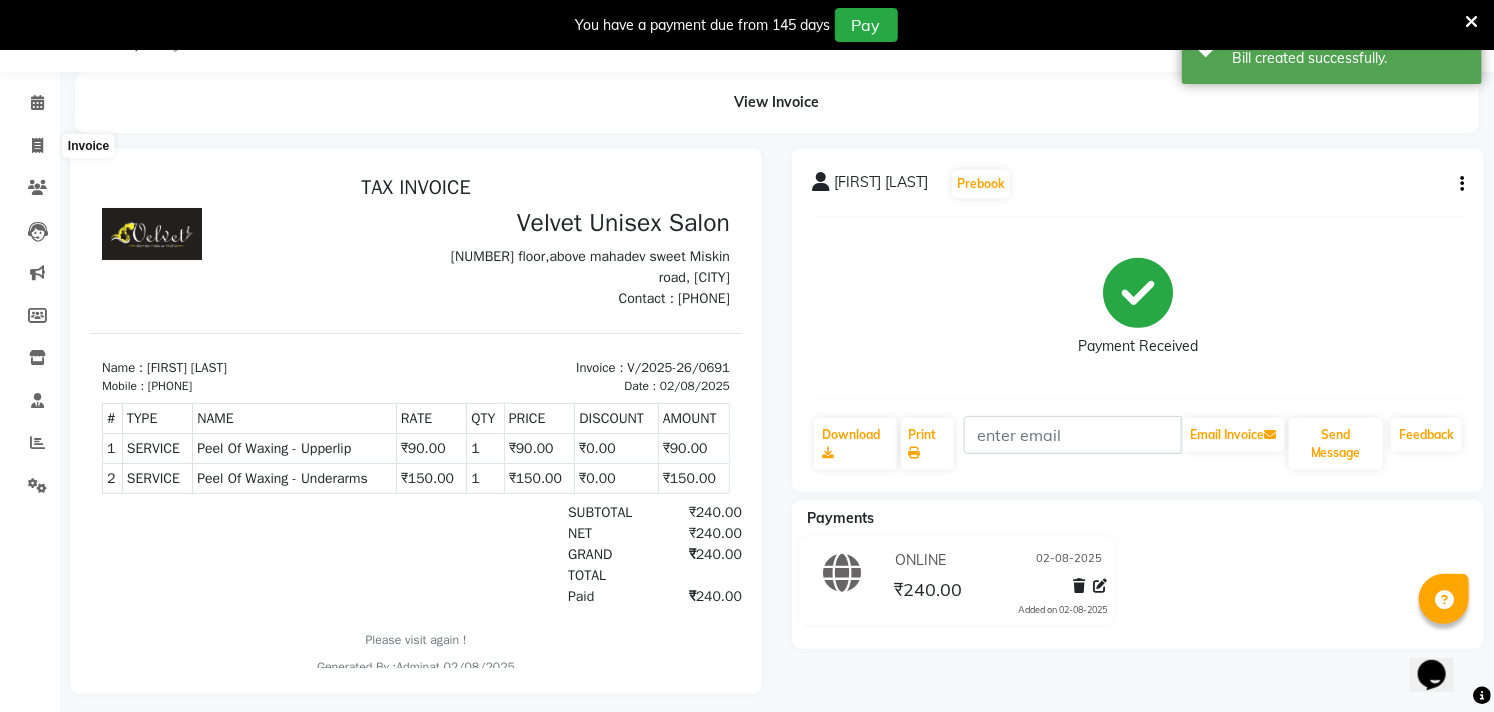 select on "5384" 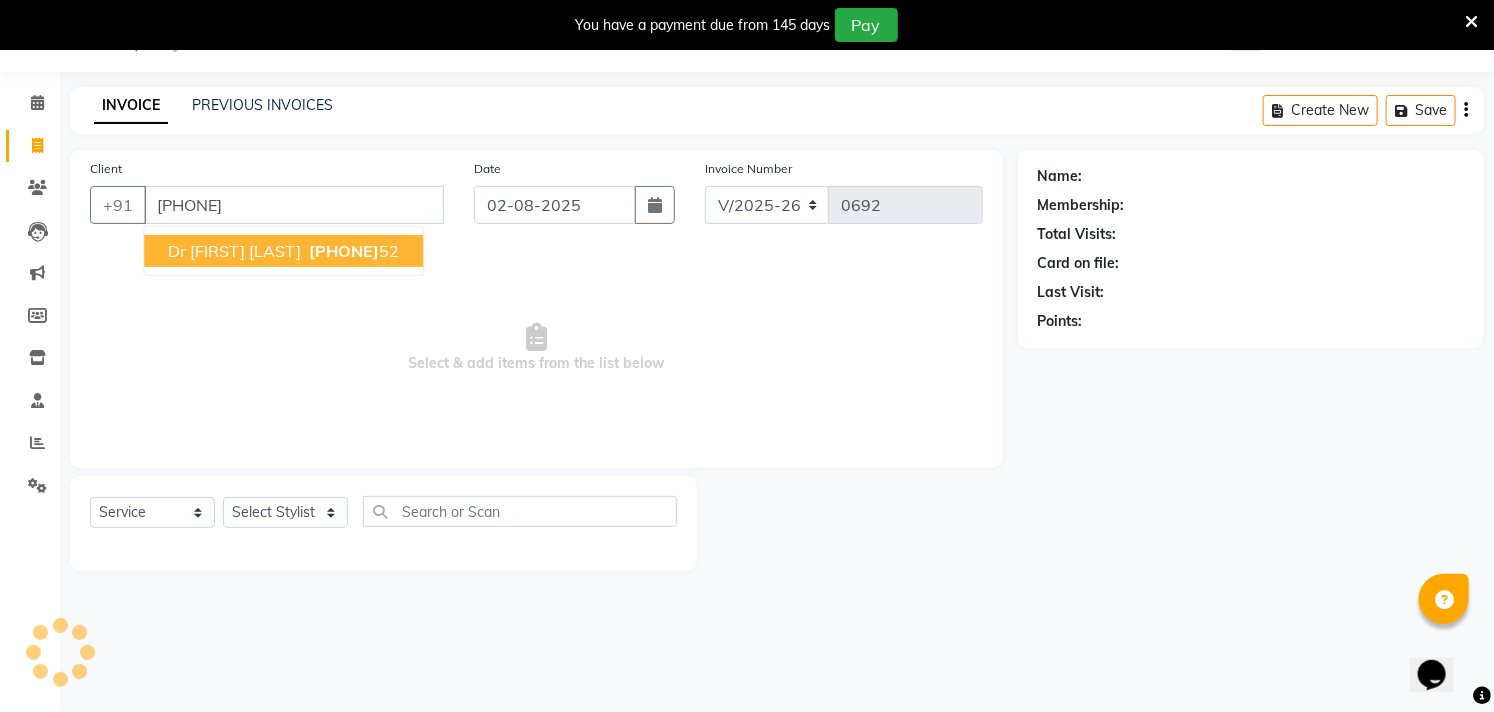 type on "[PHONE]" 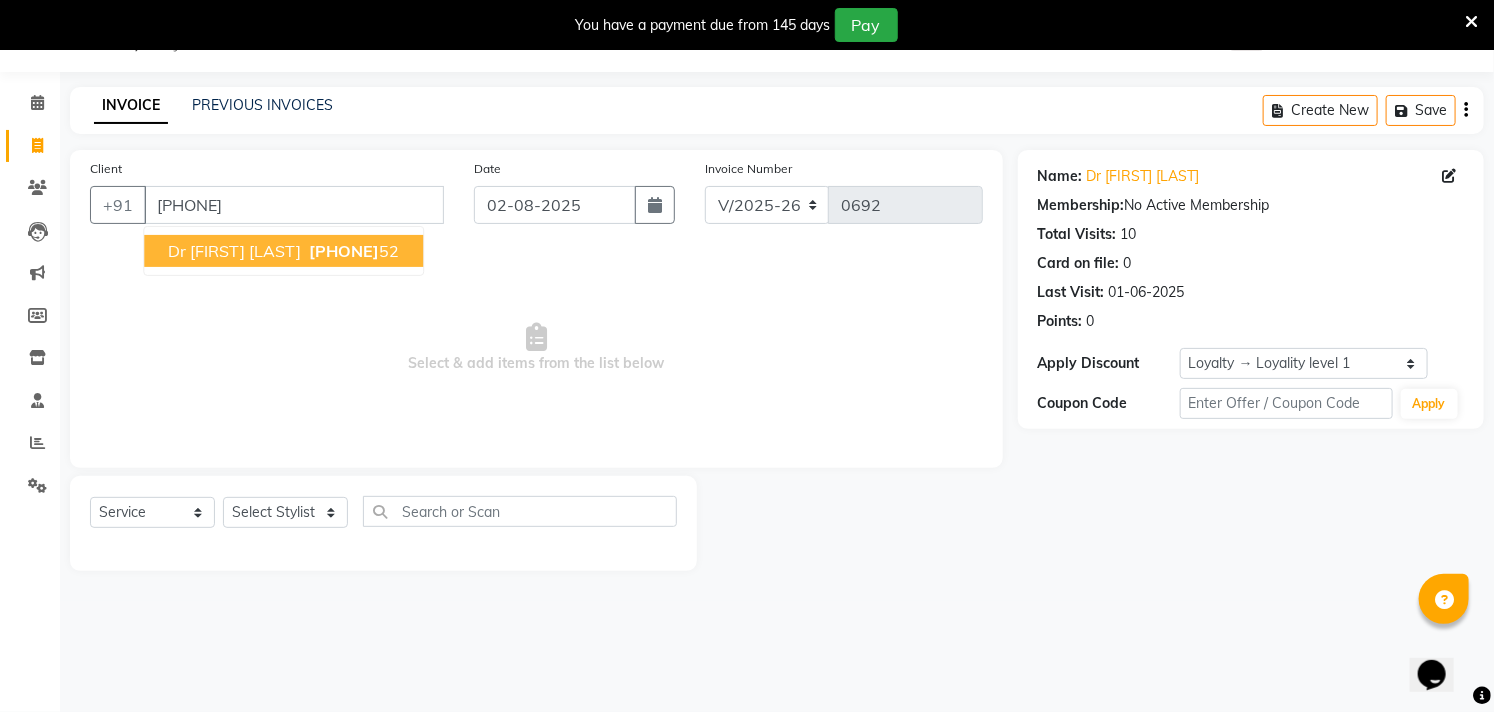 click on "Dr [FIRST] [LAST]" at bounding box center [234, 251] 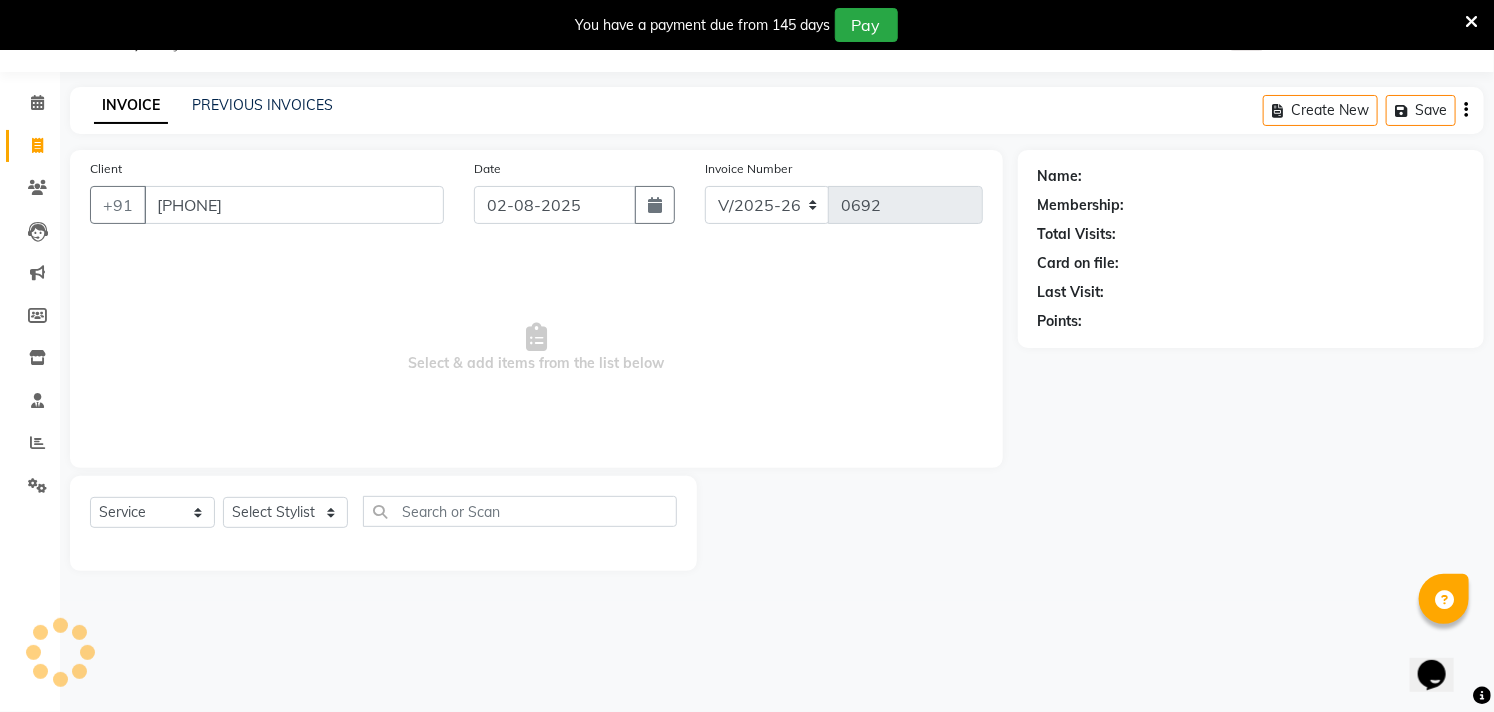 select on "1: Object" 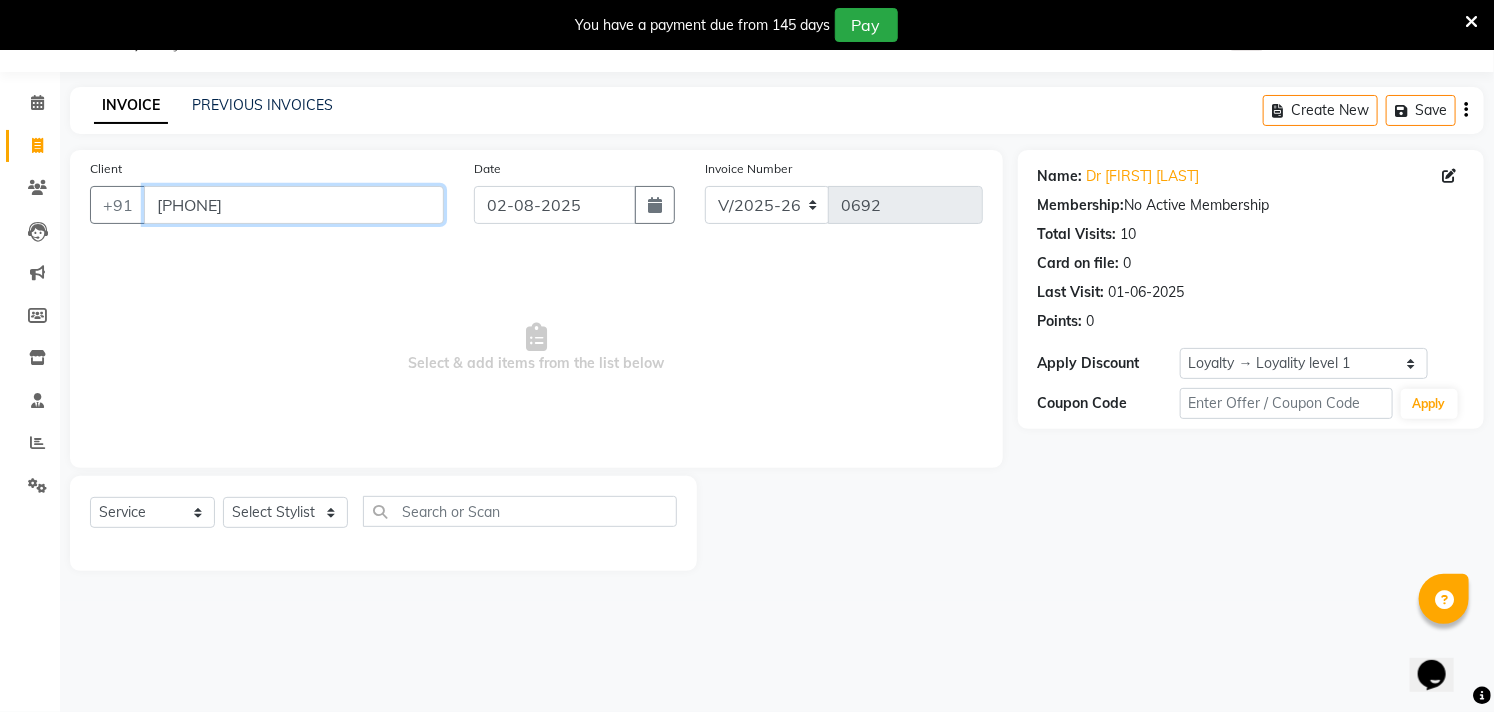 click on "[PHONE]" at bounding box center (294, 205) 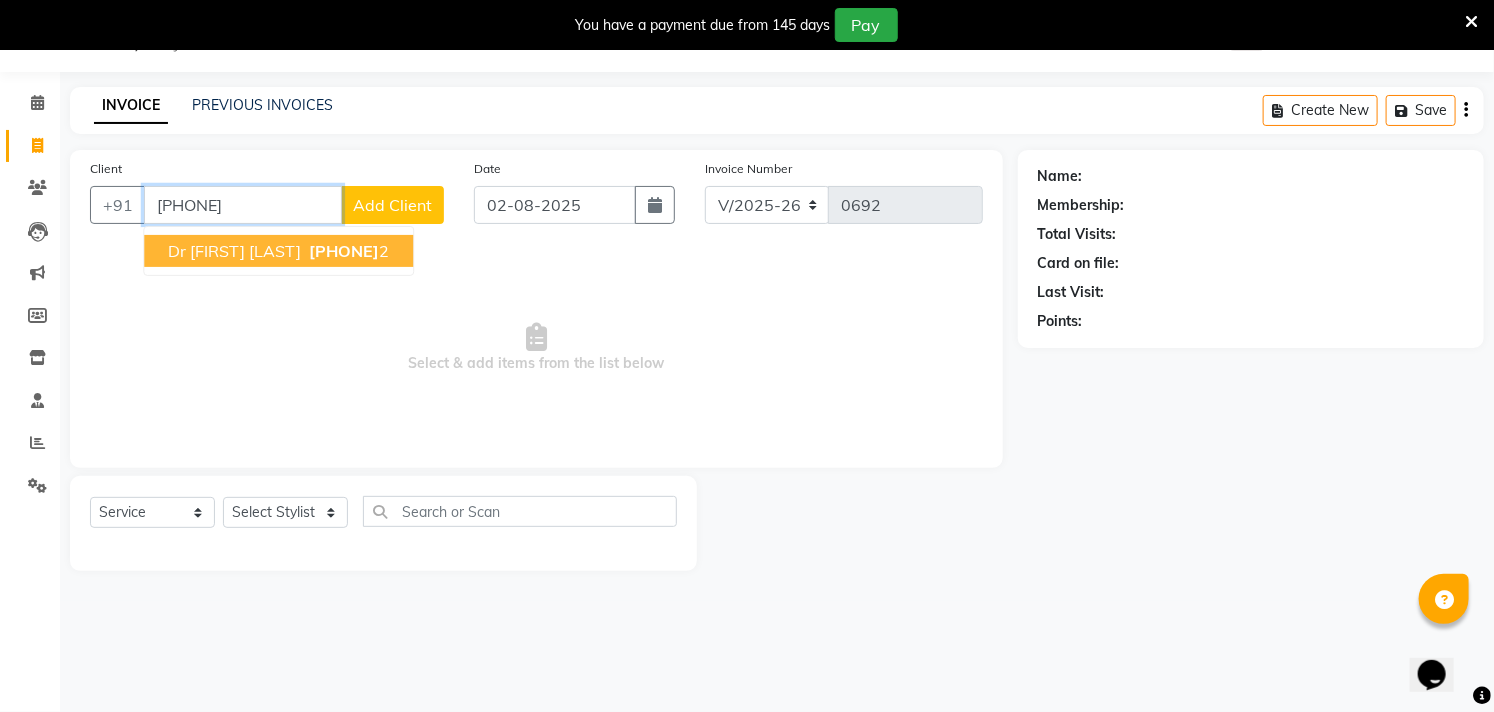 click on "[PHONE]" at bounding box center [344, 251] 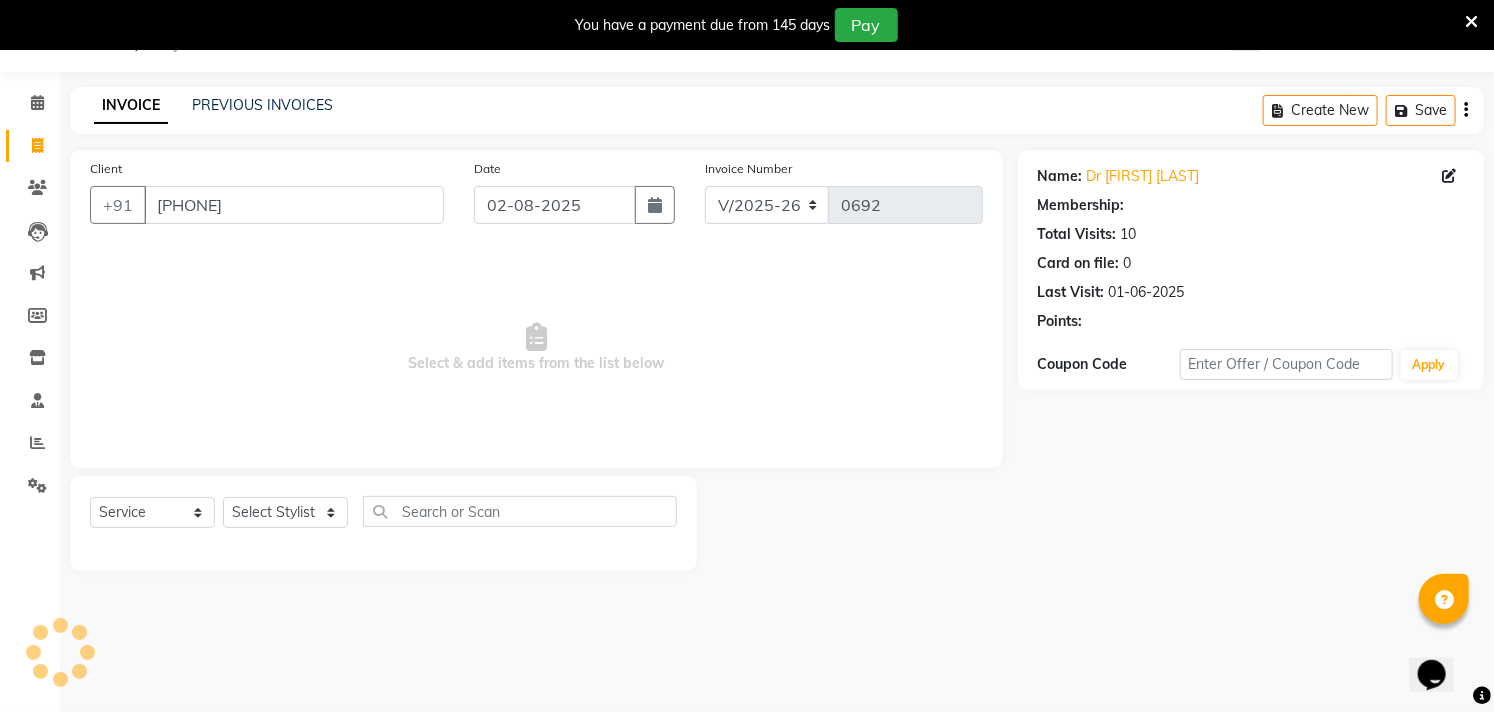 select on "1: Object" 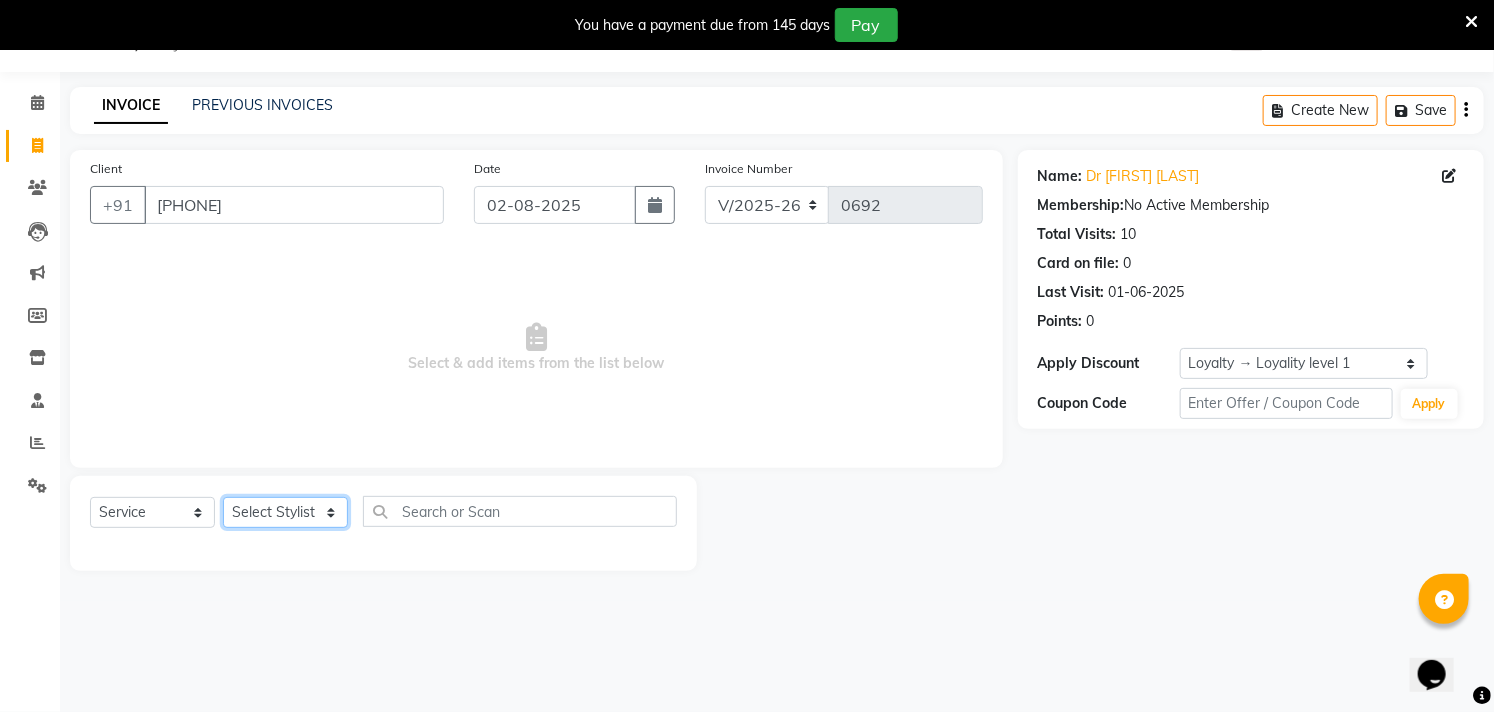 click on "Select Stylist [FIRST] [LAST] [FIRST] [LAST] [FIRST] [LAST] [FIRST] [LAST]" 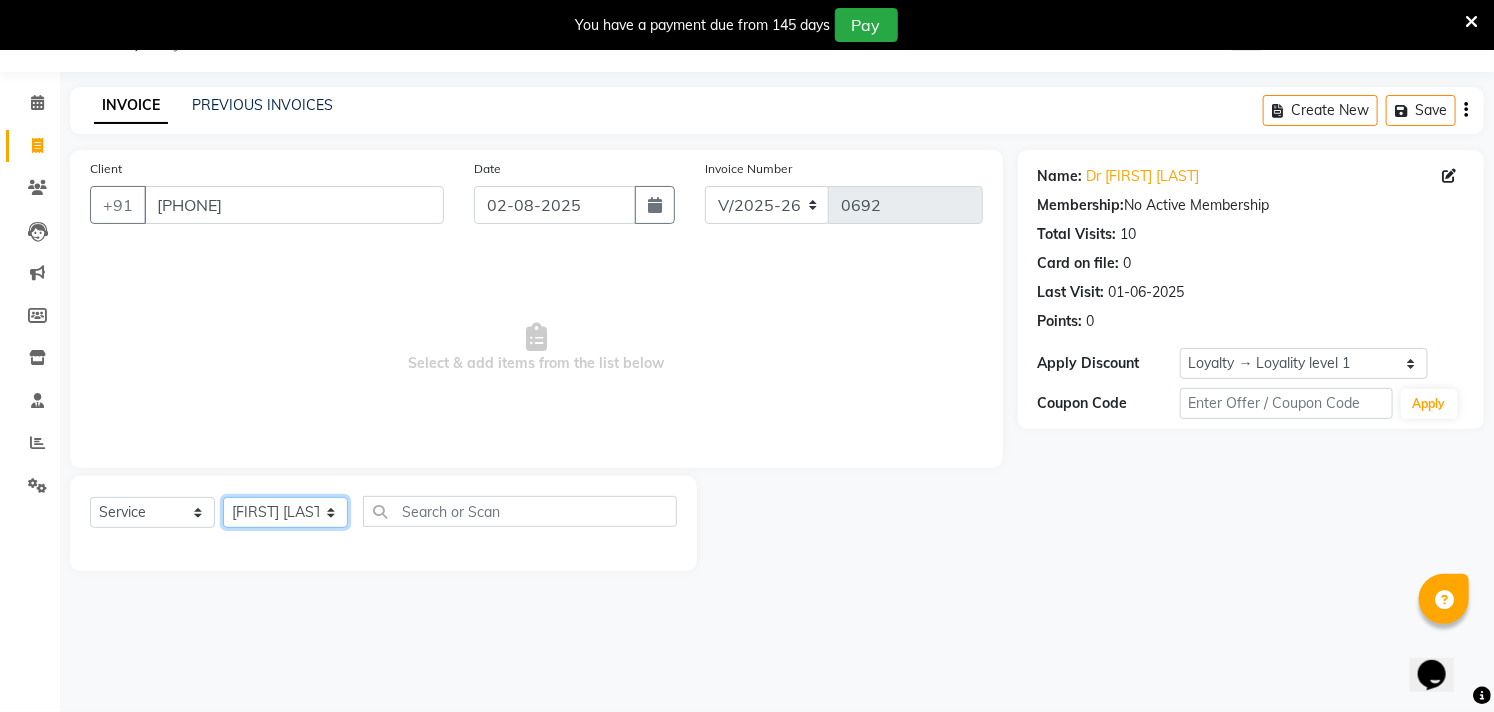 click on "Select Stylist [FIRST] [LAST] [FIRST] [LAST] [FIRST] [LAST] [FIRST] [LAST]" 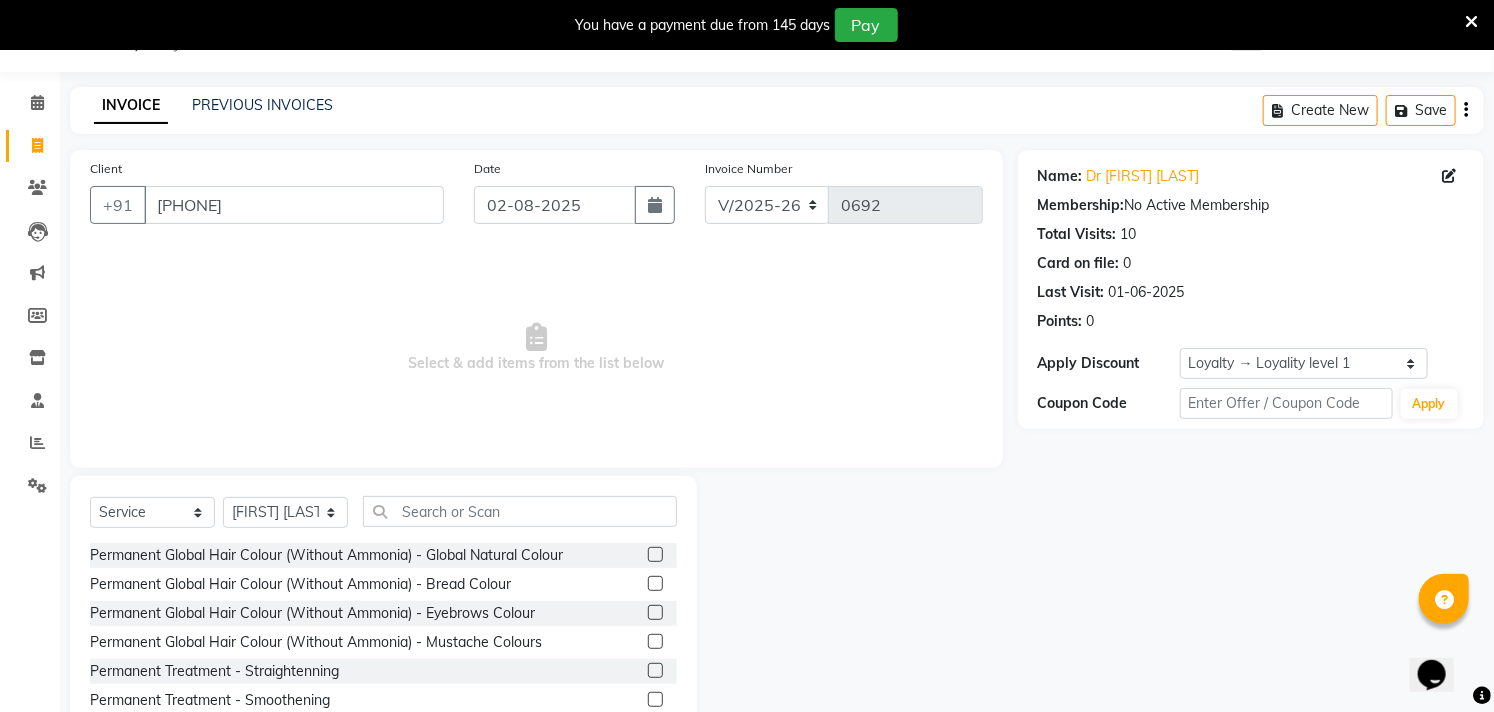 click on "Select  Service  Product  Membership  Package Voucher Prepaid Gift Card  Select Stylist [FIRST] [LAST] [FIRST] [LAST] [FIRST] [LAST] [FIRST] [LAST] Permanent Global Hair Colour (Without Ammonia) - Global Natural Colour  Permanent Global Hair Colour (Without Ammonia) - Bread Colour  Permanent Global Hair Colour (Without Ammonia) - Eyebrows Colour  Permanent Global Hair Colour (Without Ammonia) - Mustache Colours  Permanent Treatment  - Straightenning  Permanent Treatment  - Smoothening  Permanent Treatment  - Kera Treatment  Argan Oil - Full Arms  Argan Oil - Full Legs  Argan Oil - Underarms Peek Off  Argan Oil - Half Legs  Argan Oil - Full Front  Argan Oil - Full Back  Argan Oil - Full Body Wax  Cleanup  - Dust Cleanup  Cleanup  - Tan Cleanup  Cleanup  - White Glow Cleanup  Advance Facial  - Whitening Hydrating Facial  Advance Facial  - Whitening Oil Control Facial  Advance Facial  - Firming & Contouring Facial  Bridal Marry Me Package  - Bridal Marry Me Package  Bleach/Detan - Face Neck  Skin  - Chin" 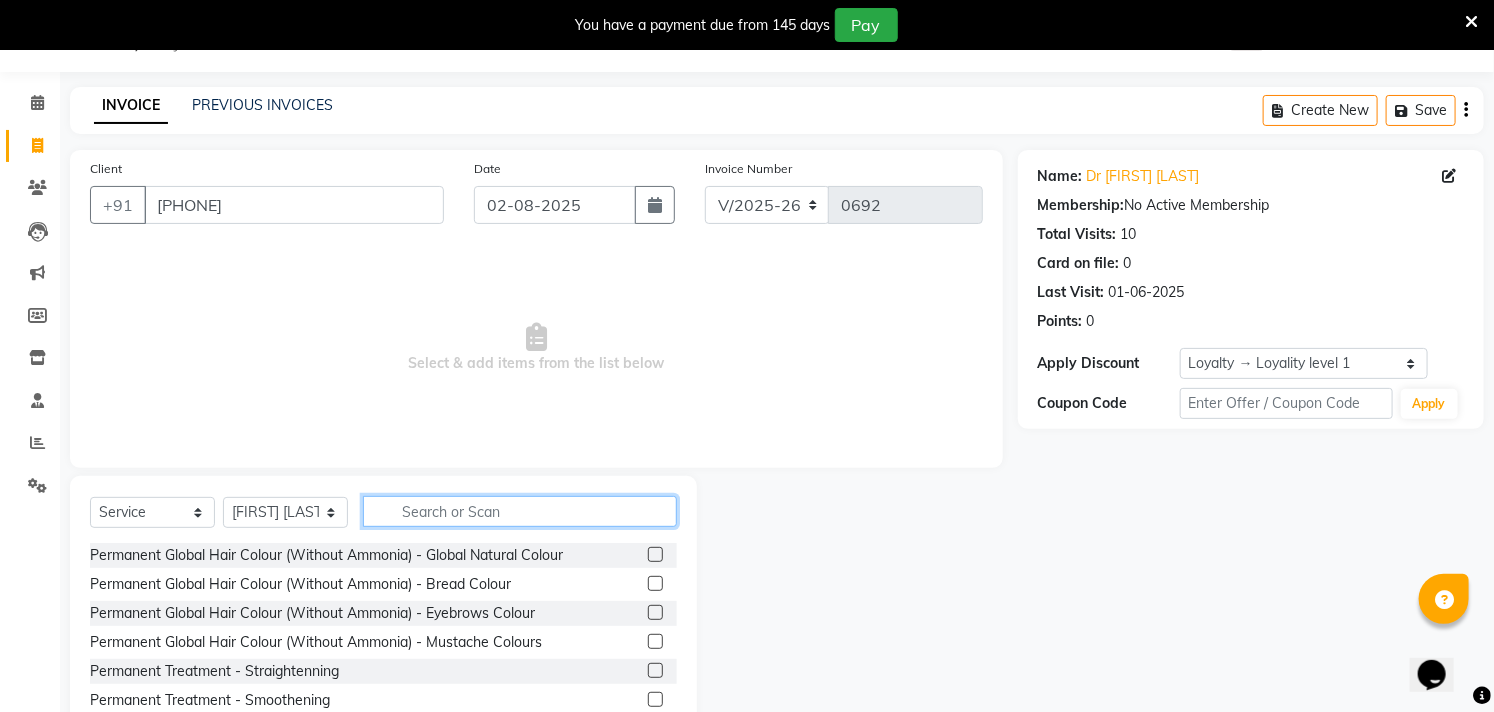 click 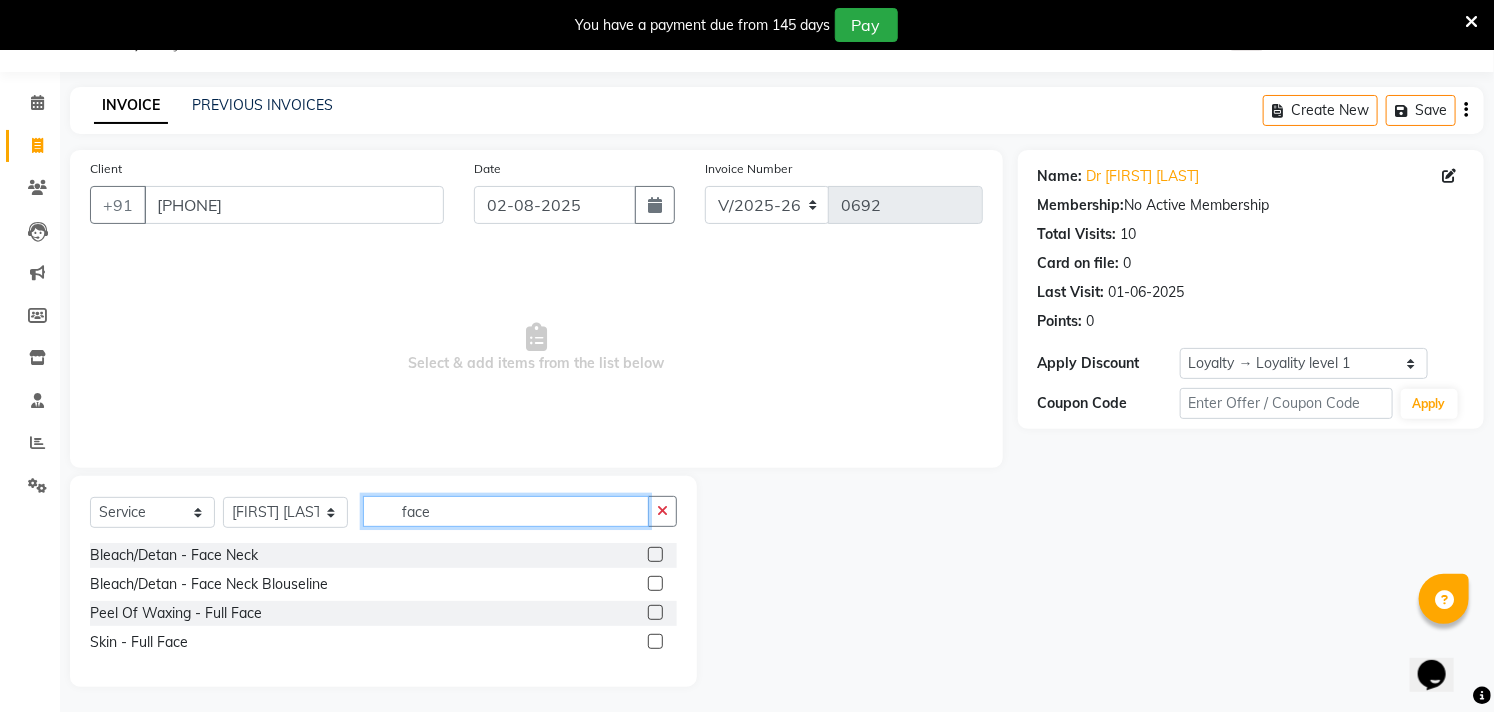 type on "face" 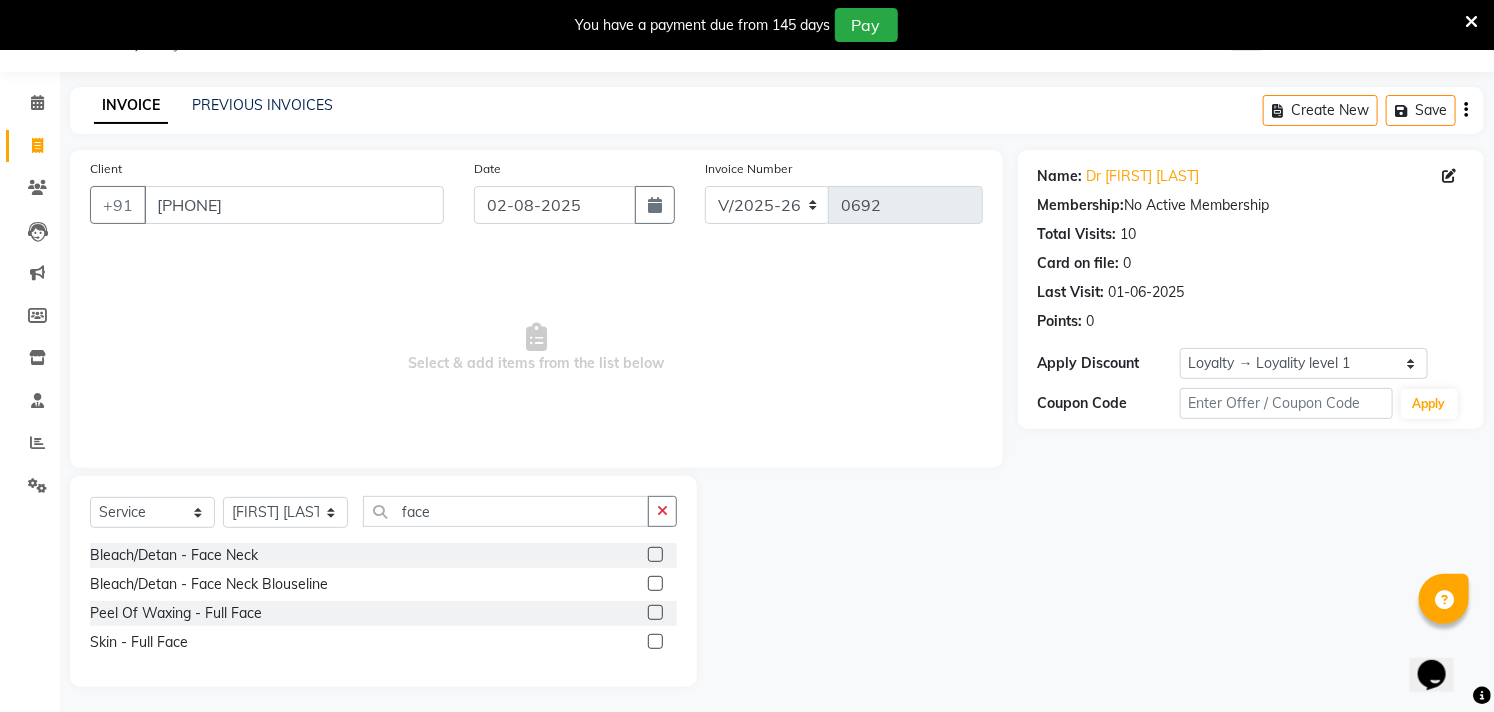 click 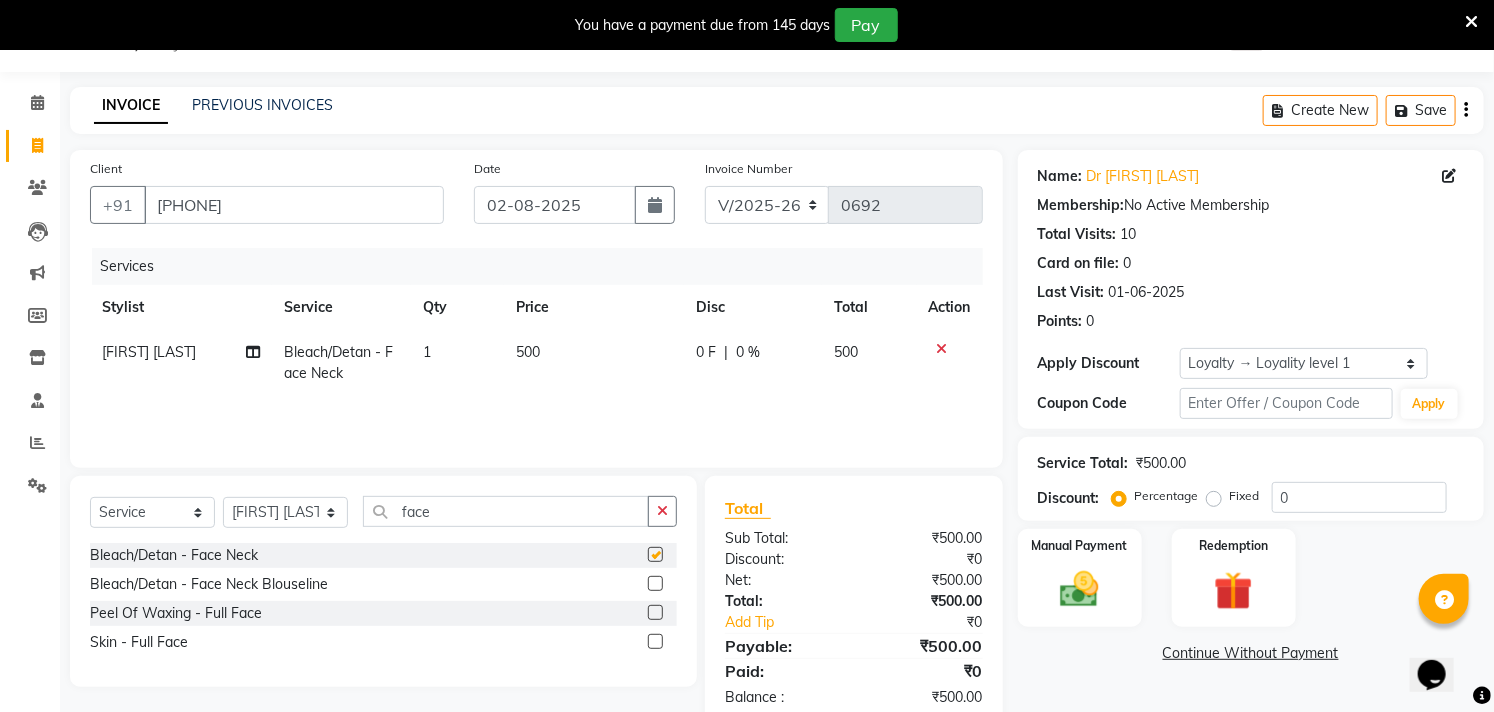 checkbox on "false" 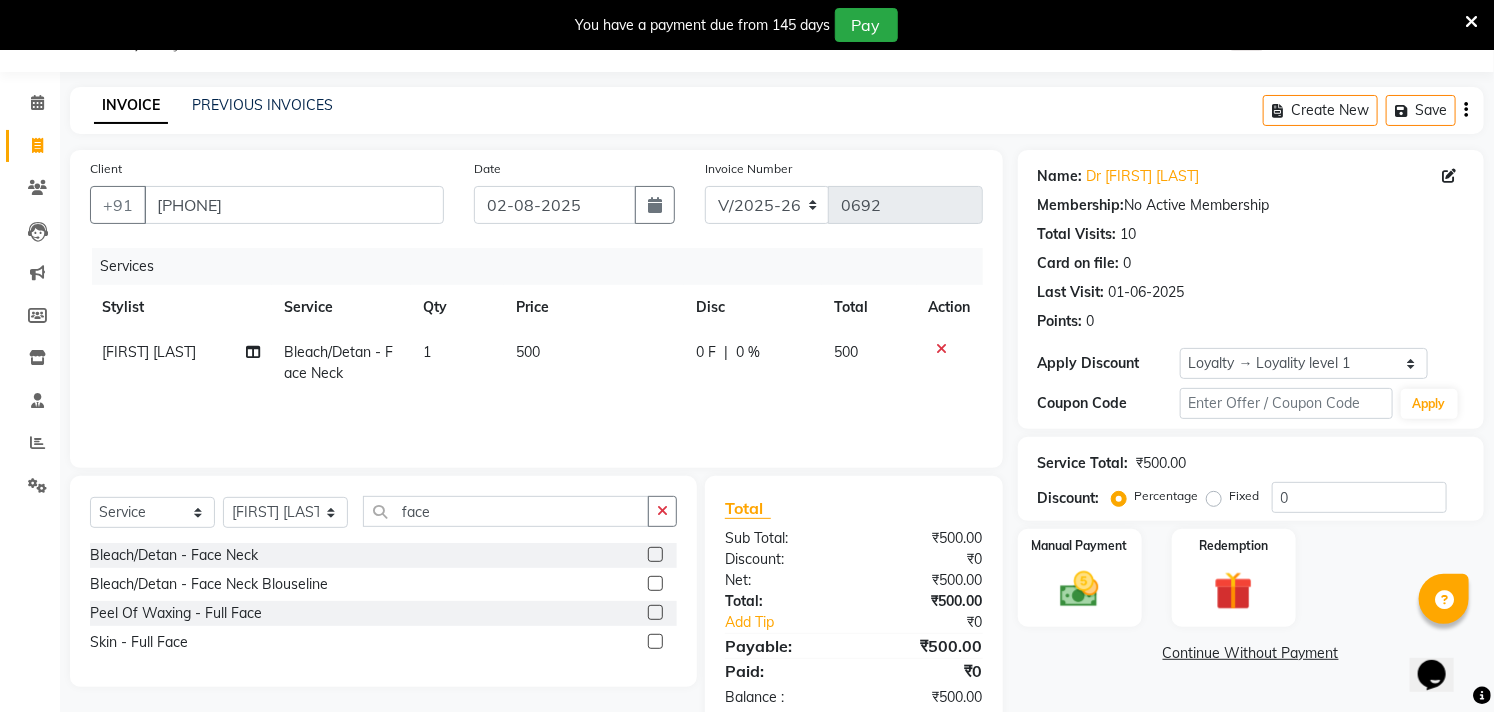 click 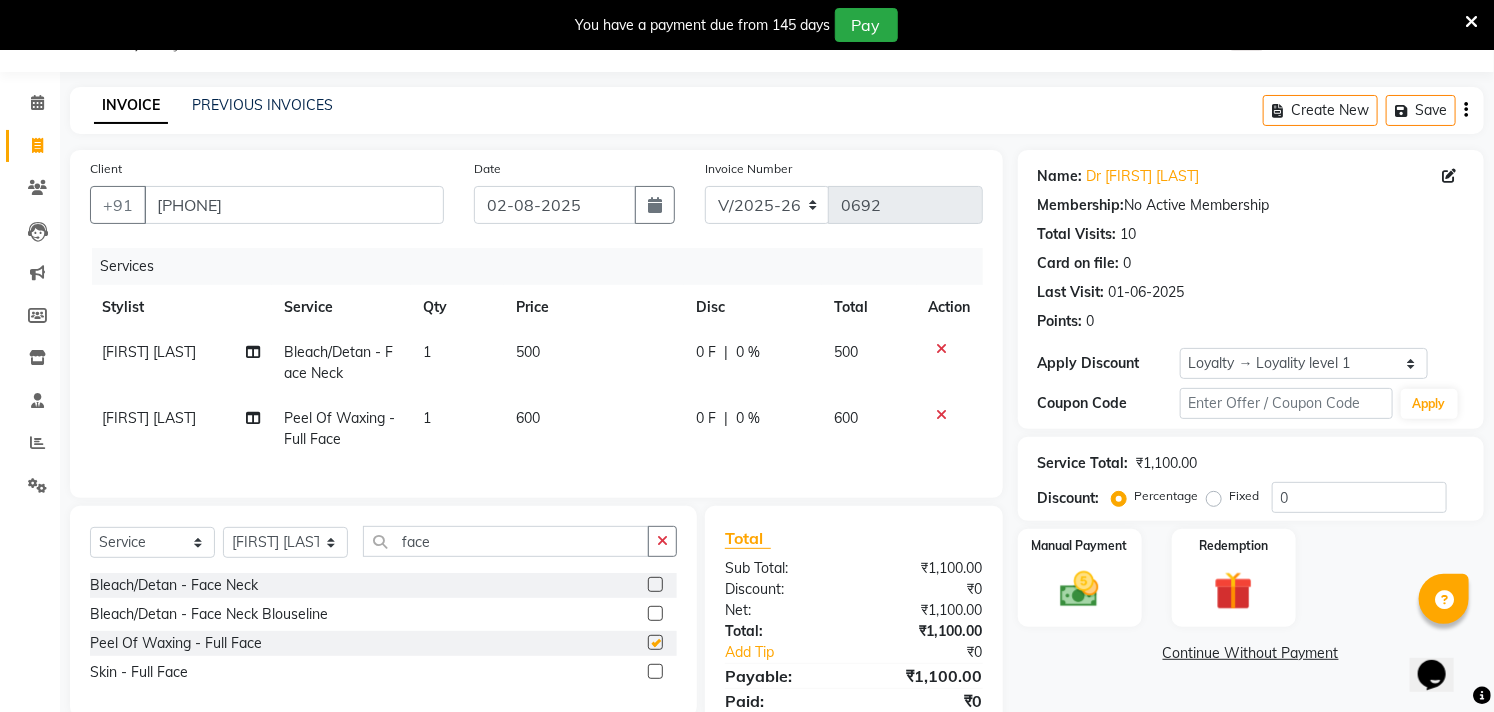 checkbox on "false" 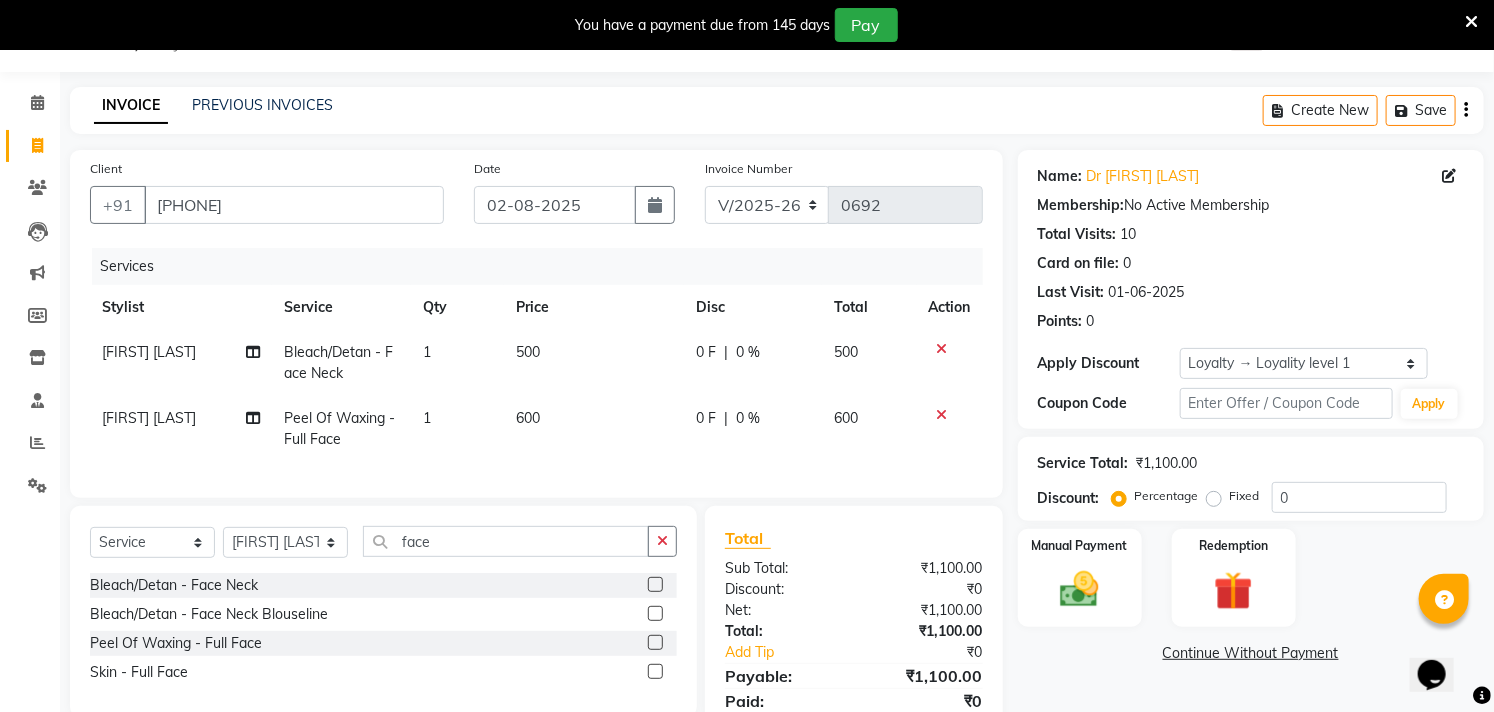 click 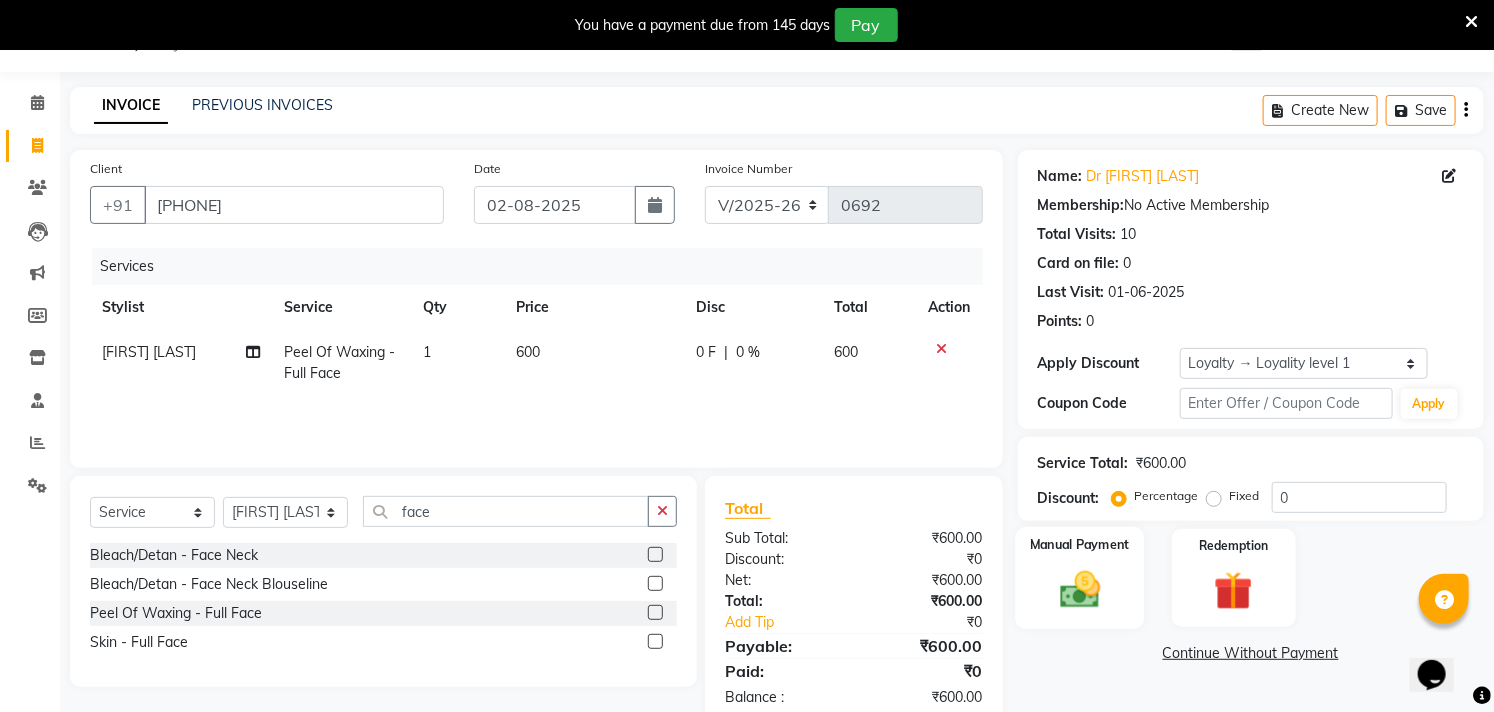 click 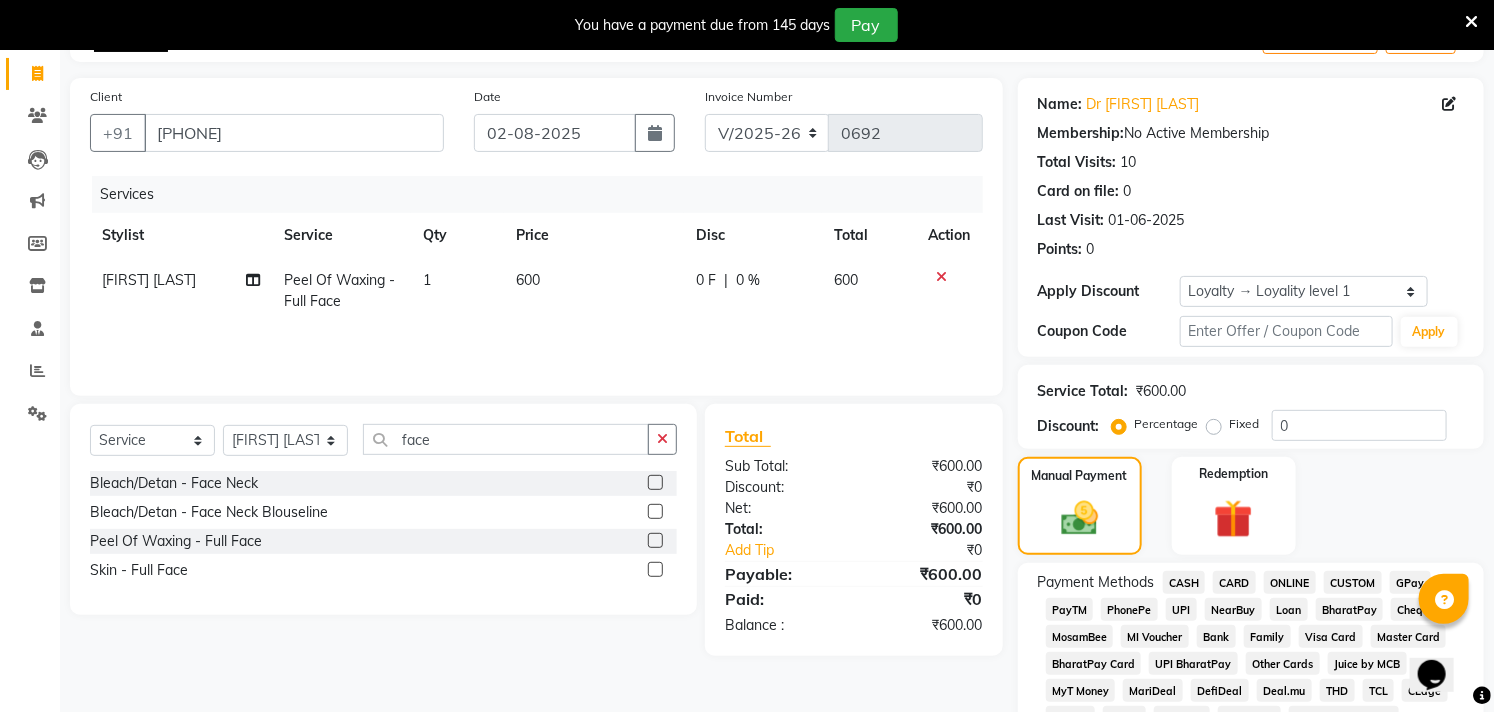 scroll, scrollTop: 161, scrollLeft: 0, axis: vertical 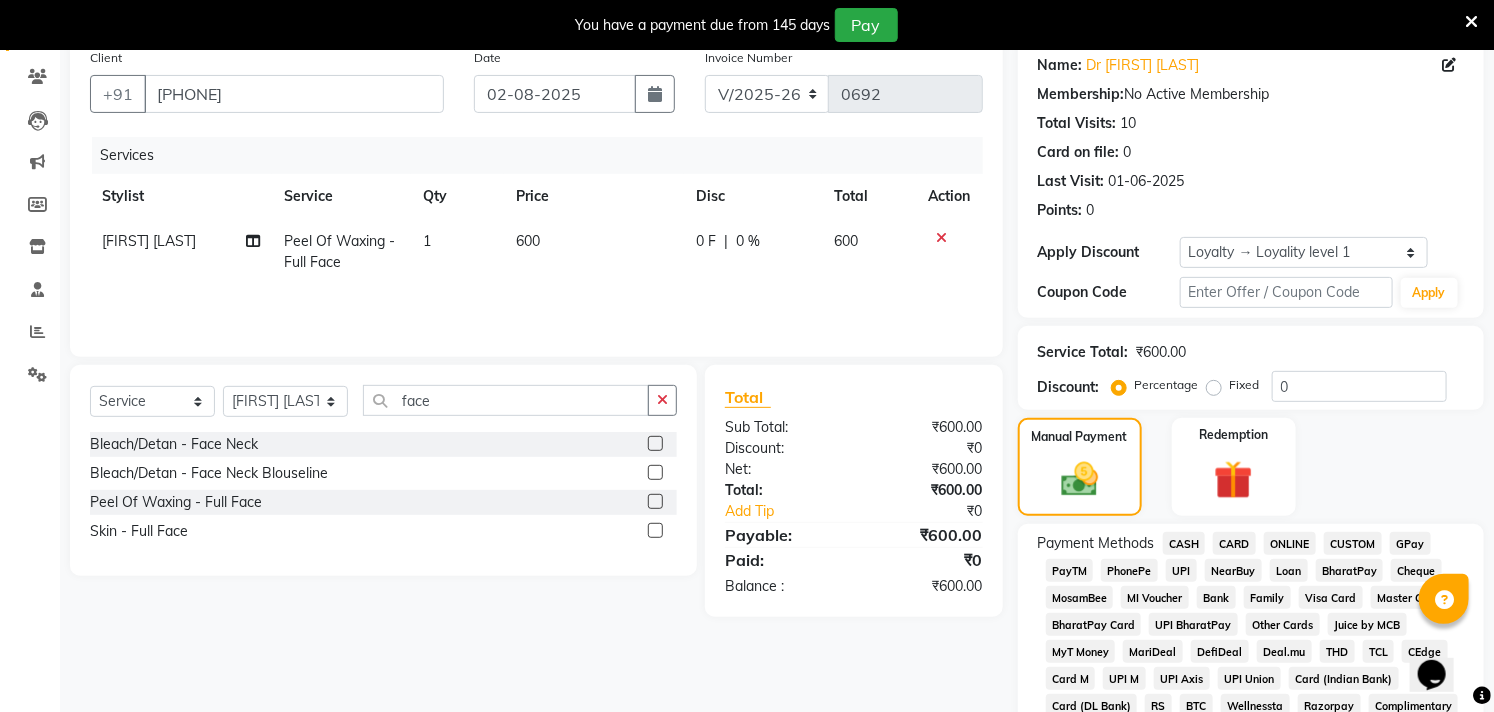 click on "ONLINE" 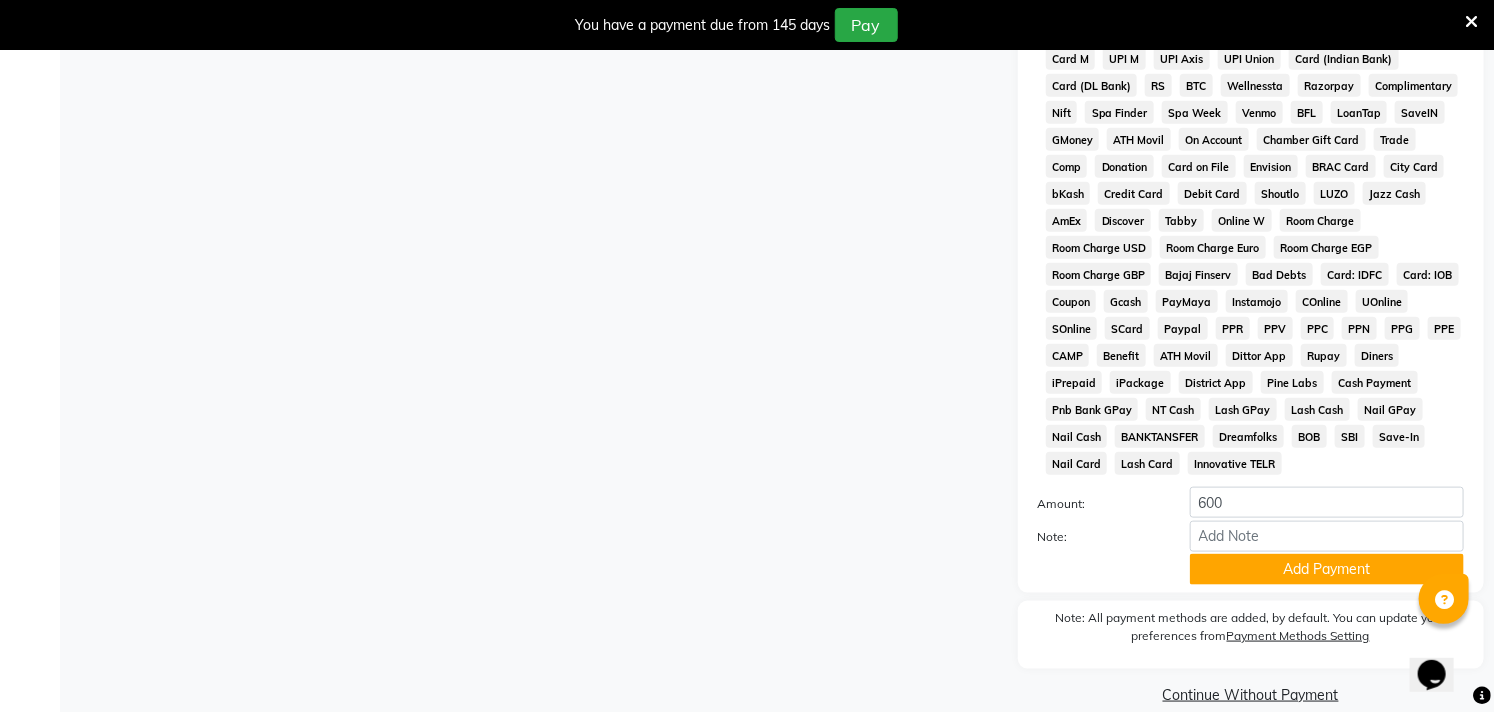 scroll, scrollTop: 814, scrollLeft: 0, axis: vertical 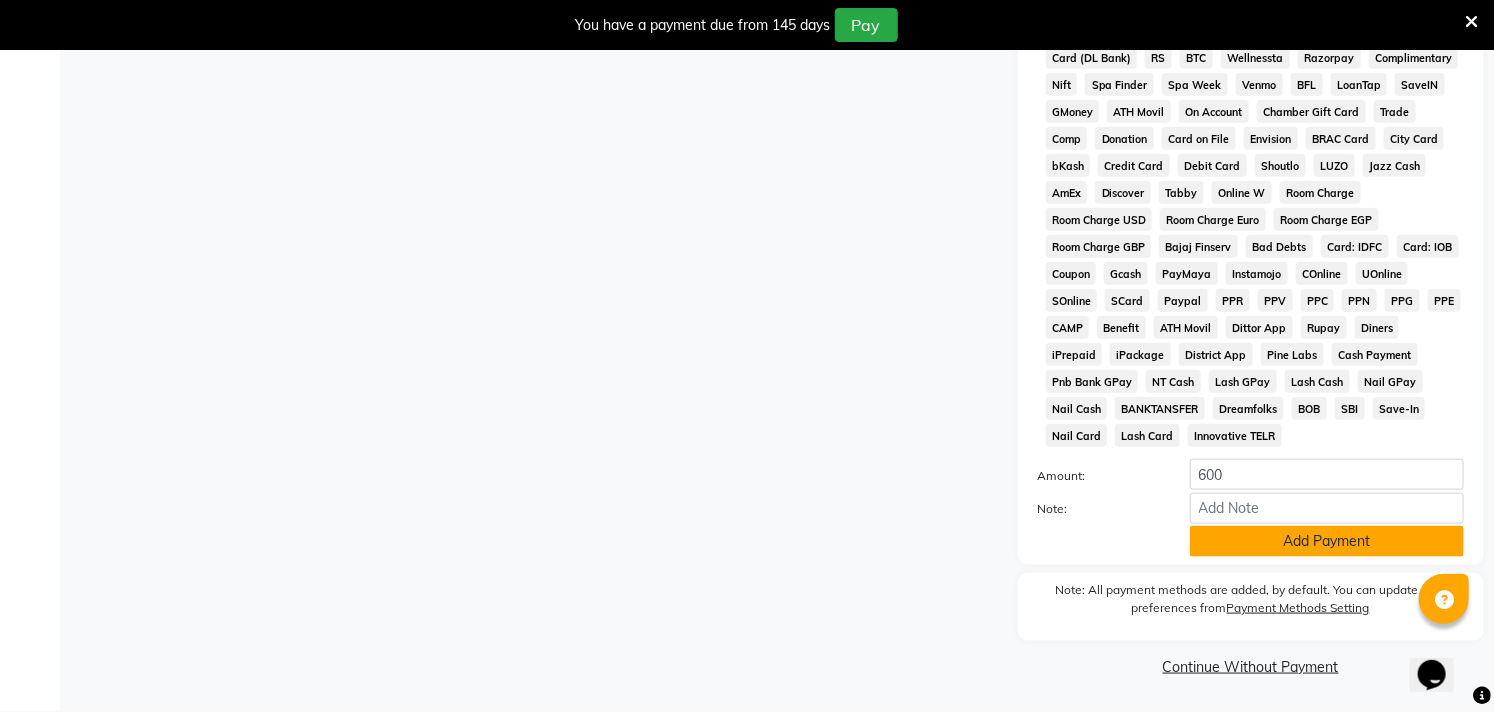 click on "Add Payment" 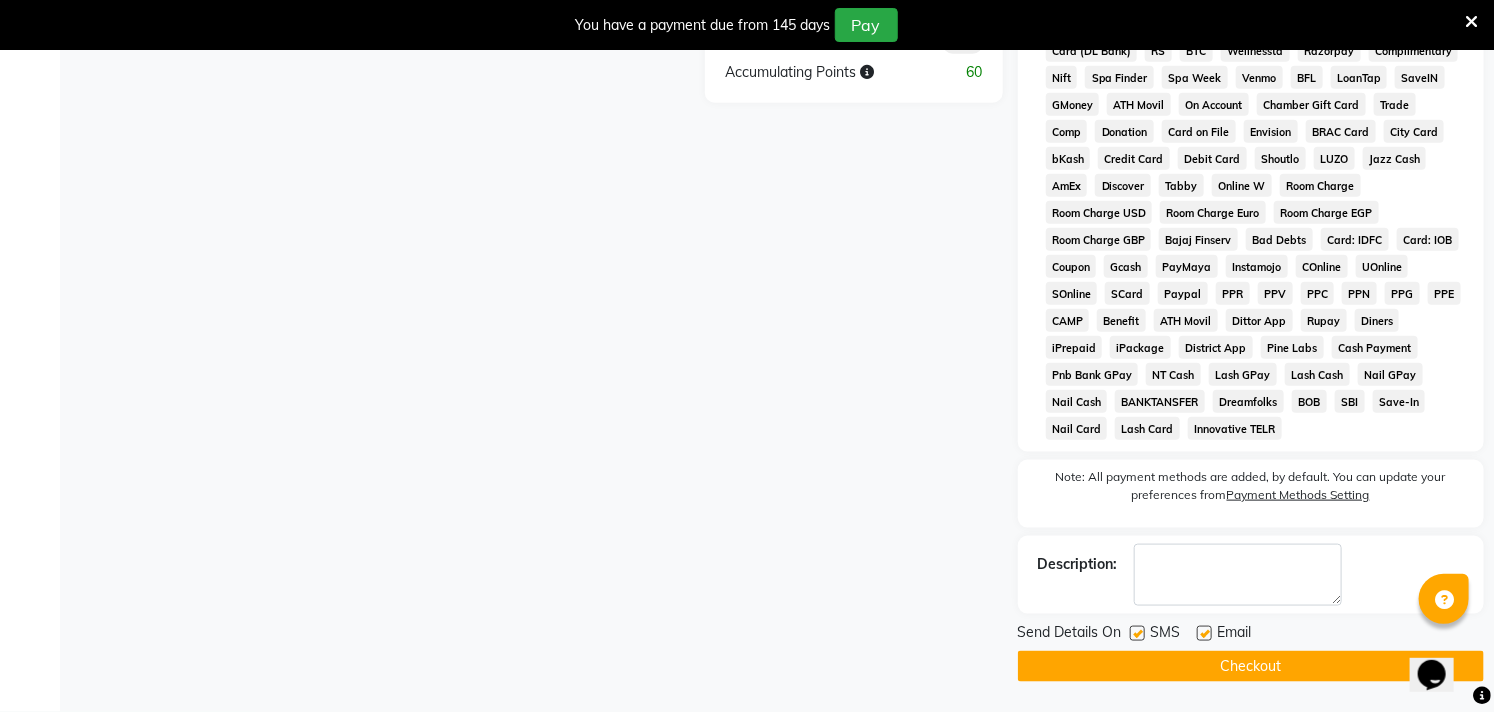 scroll, scrollTop: 821, scrollLeft: 0, axis: vertical 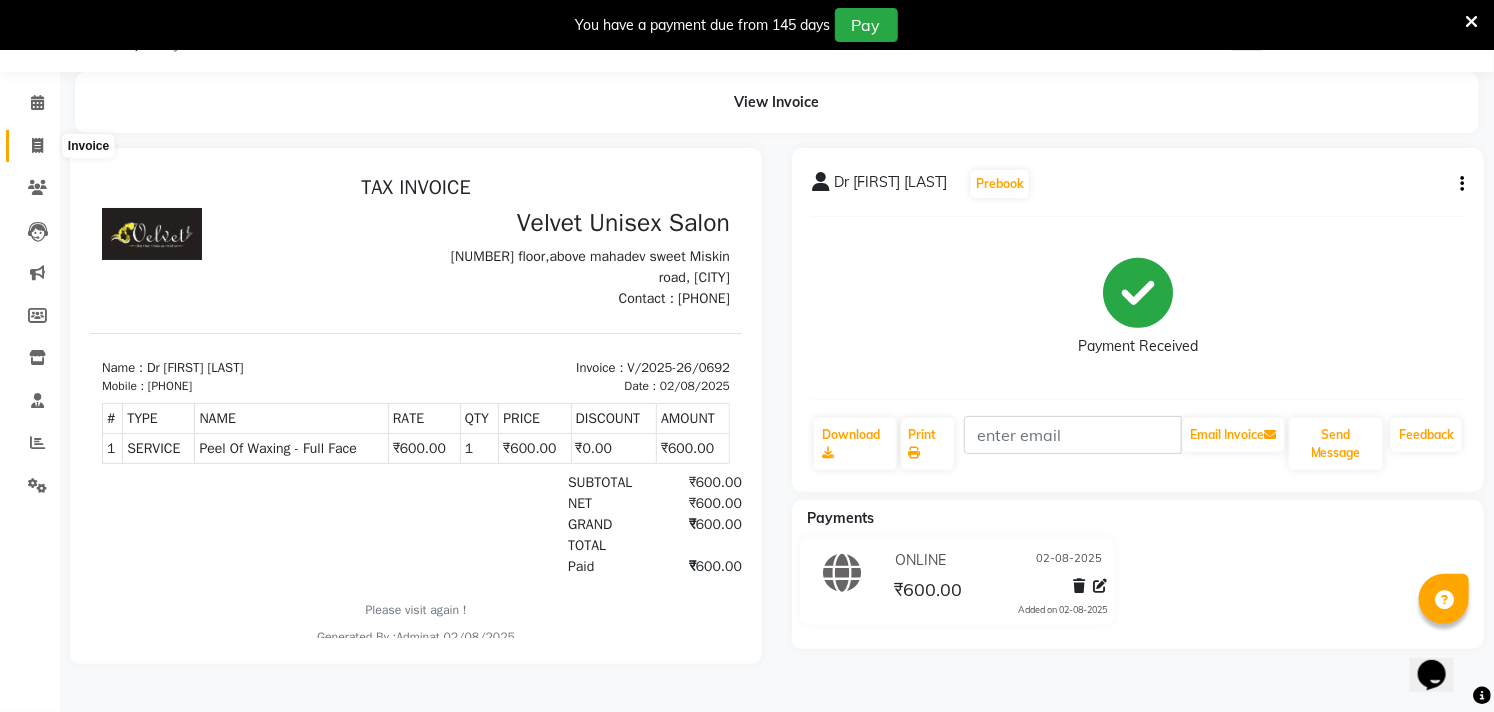 click 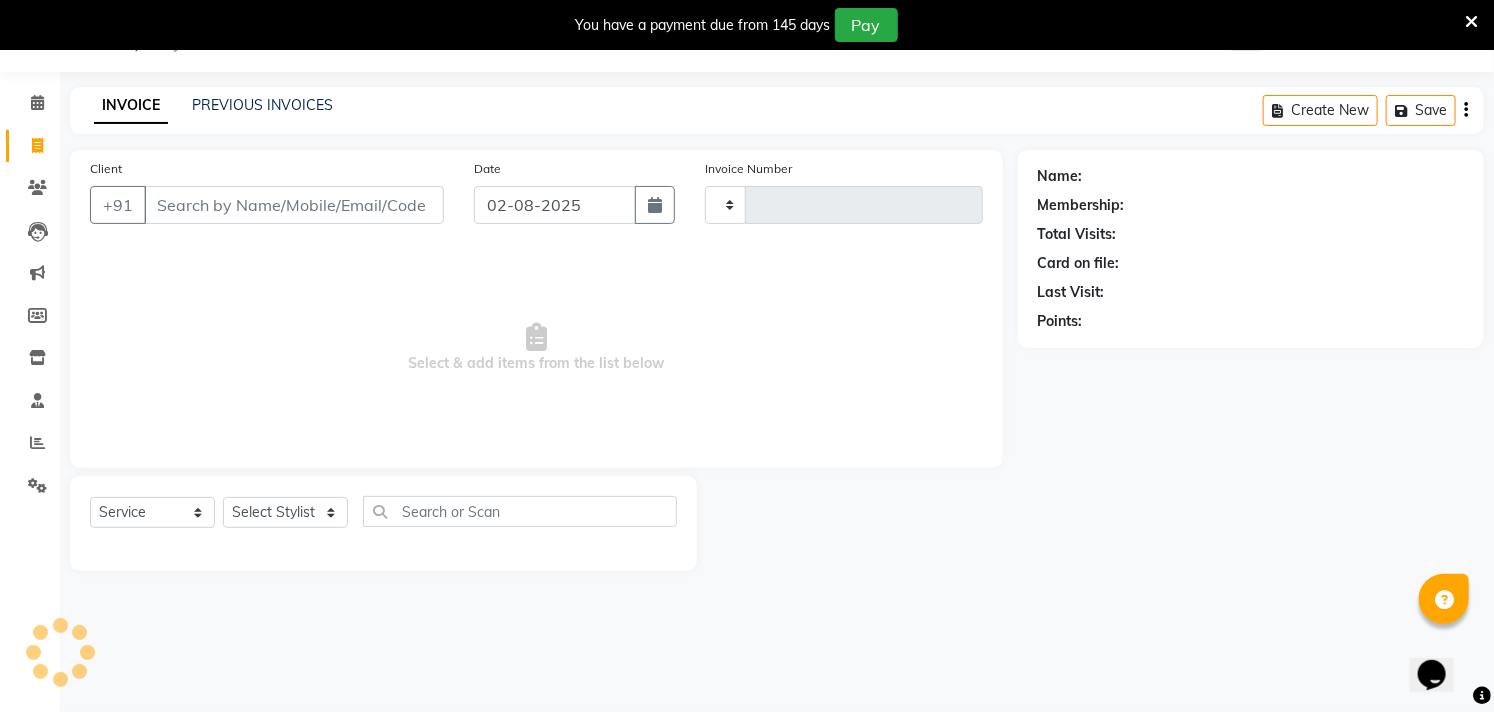 type on "0693" 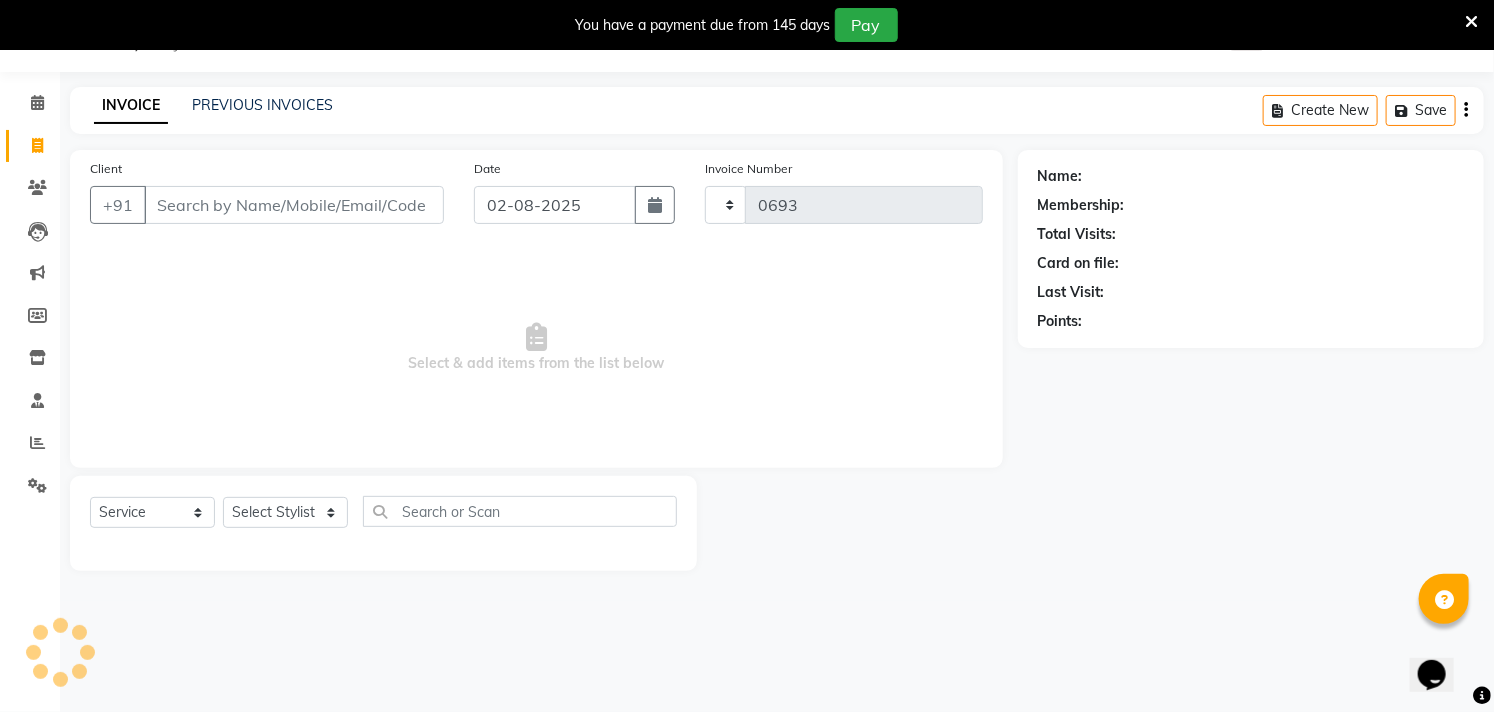 select on "5384" 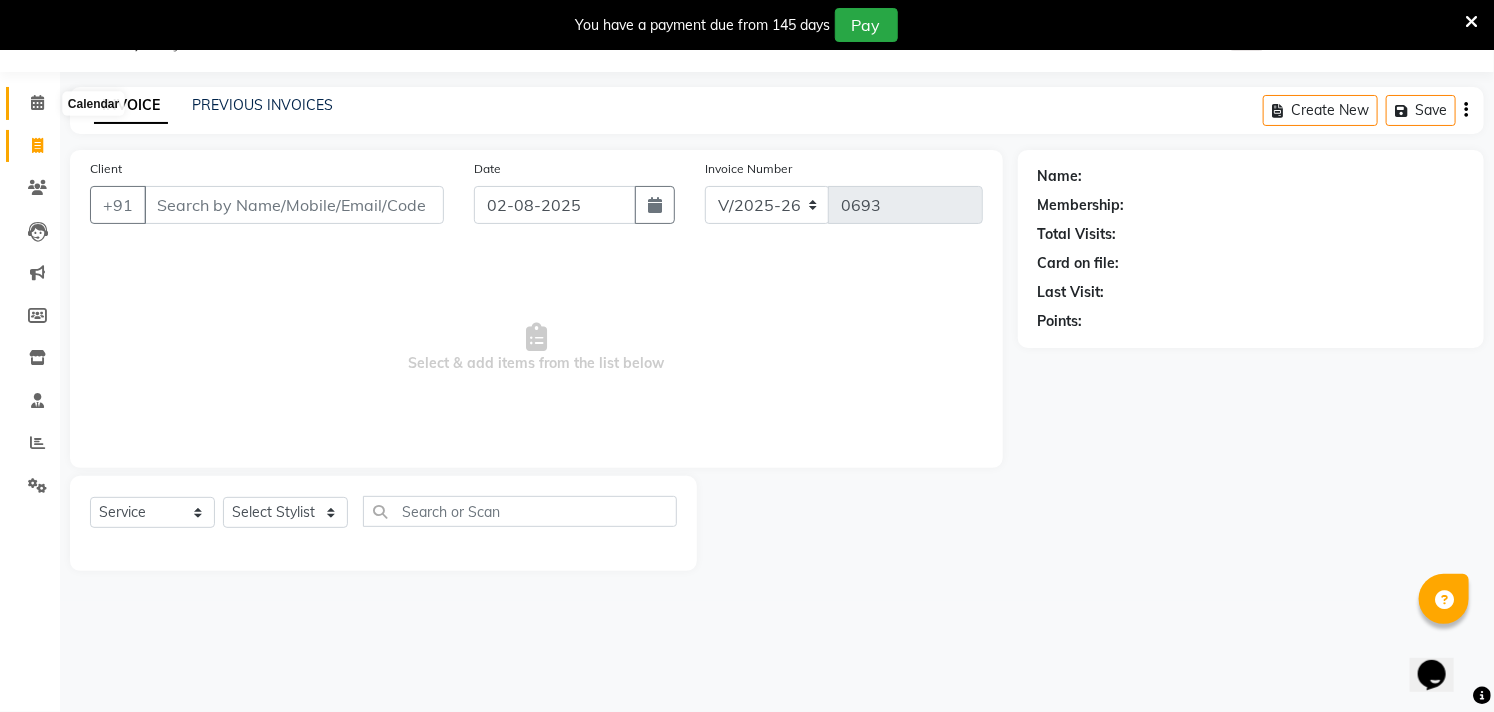 click 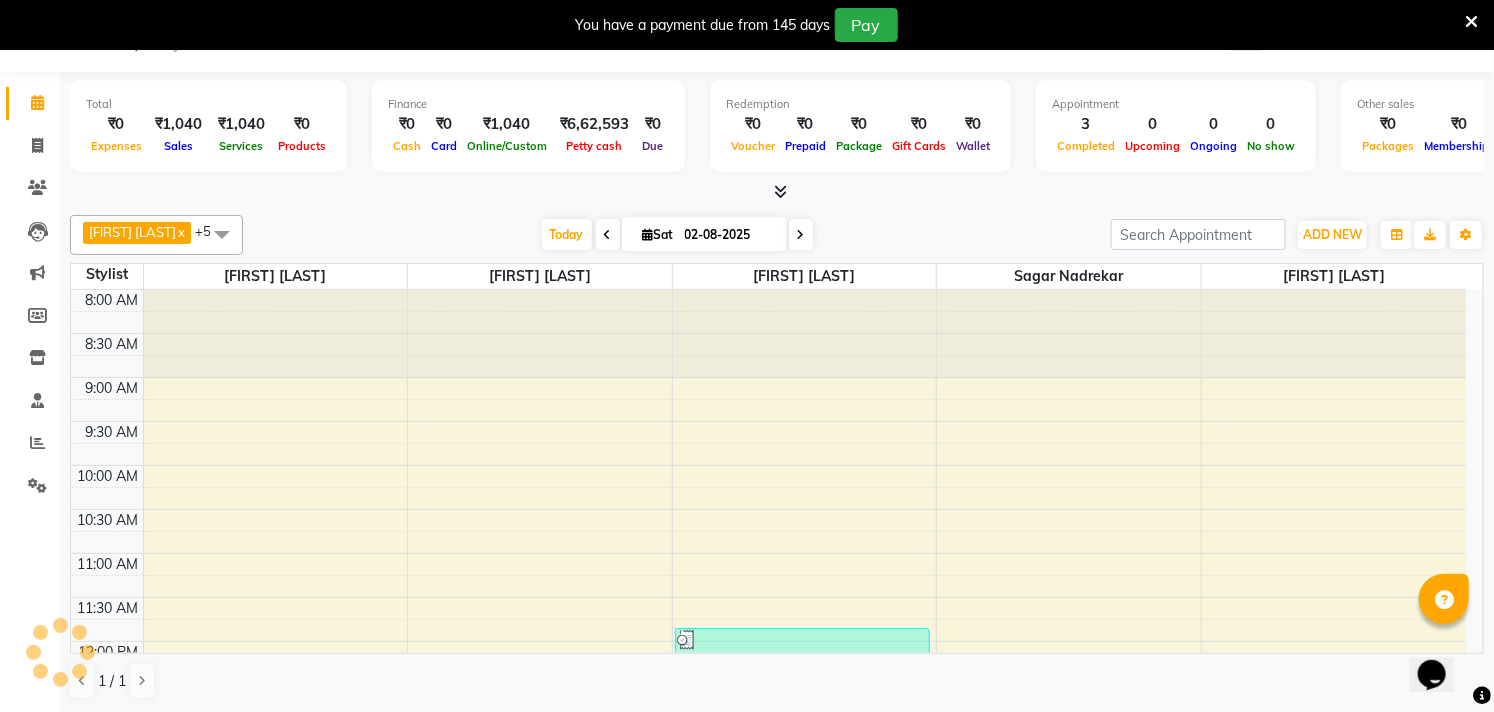 scroll, scrollTop: 0, scrollLeft: 0, axis: both 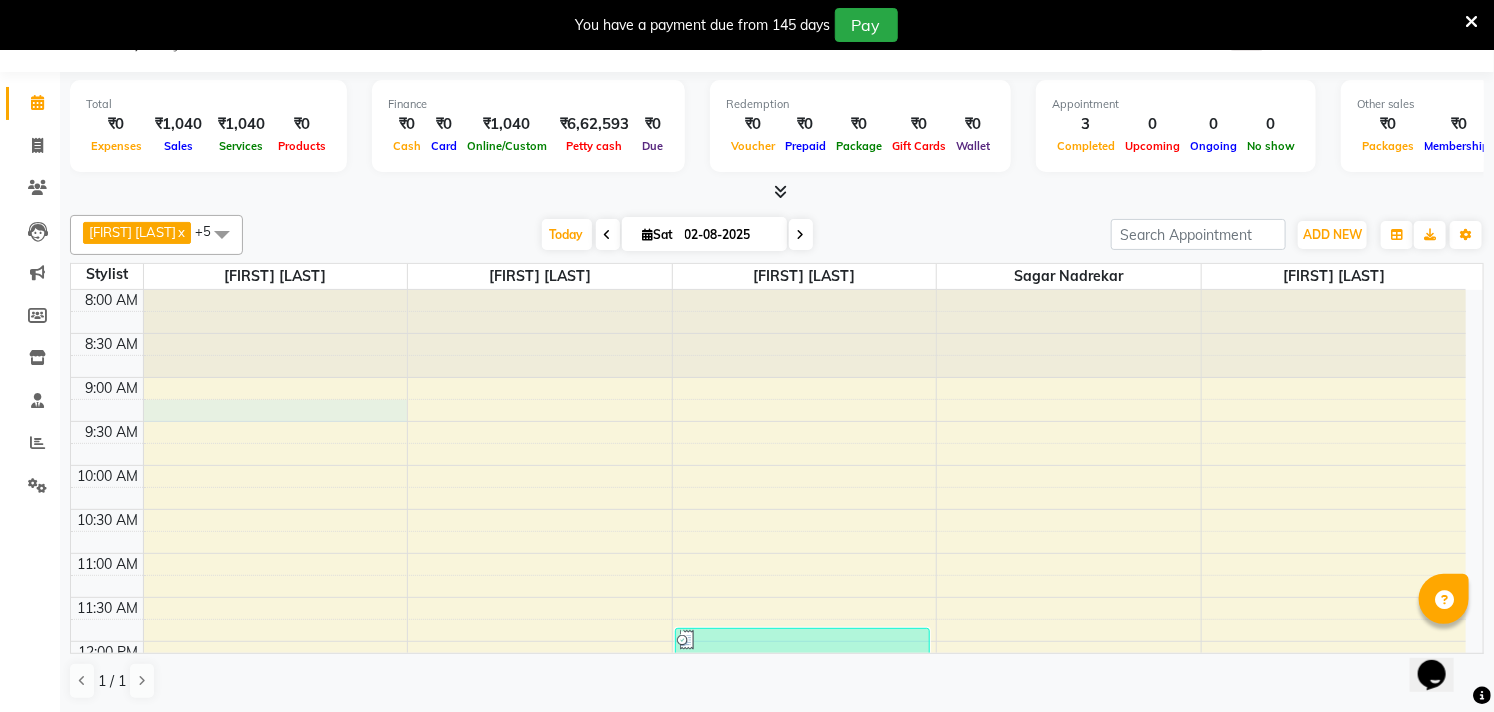click on "[FIRST] [LAST], TK02, [TIME]-[TIME], Peel Of Waxing - Upperlip,Peel Of Waxing - Underarms     Dr [FIRST] [LAST], TK03, [TIME]-[TIME], Peel Of Waxing - Full Face     [FIRST] [LAST] Mam, TK01, [TIME]-[TIME], Haircuts - Mens Haircut" at bounding box center (768, 861) 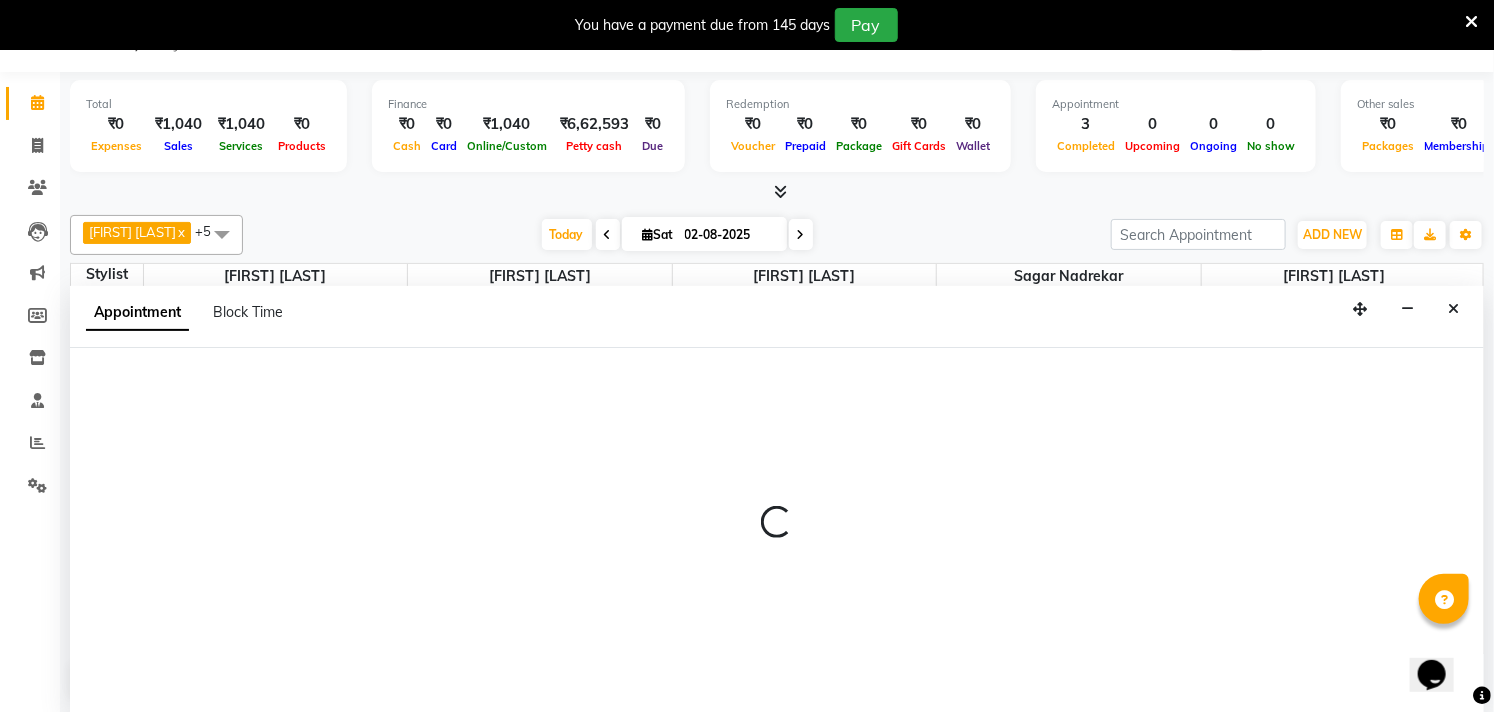 scroll, scrollTop: 51, scrollLeft: 0, axis: vertical 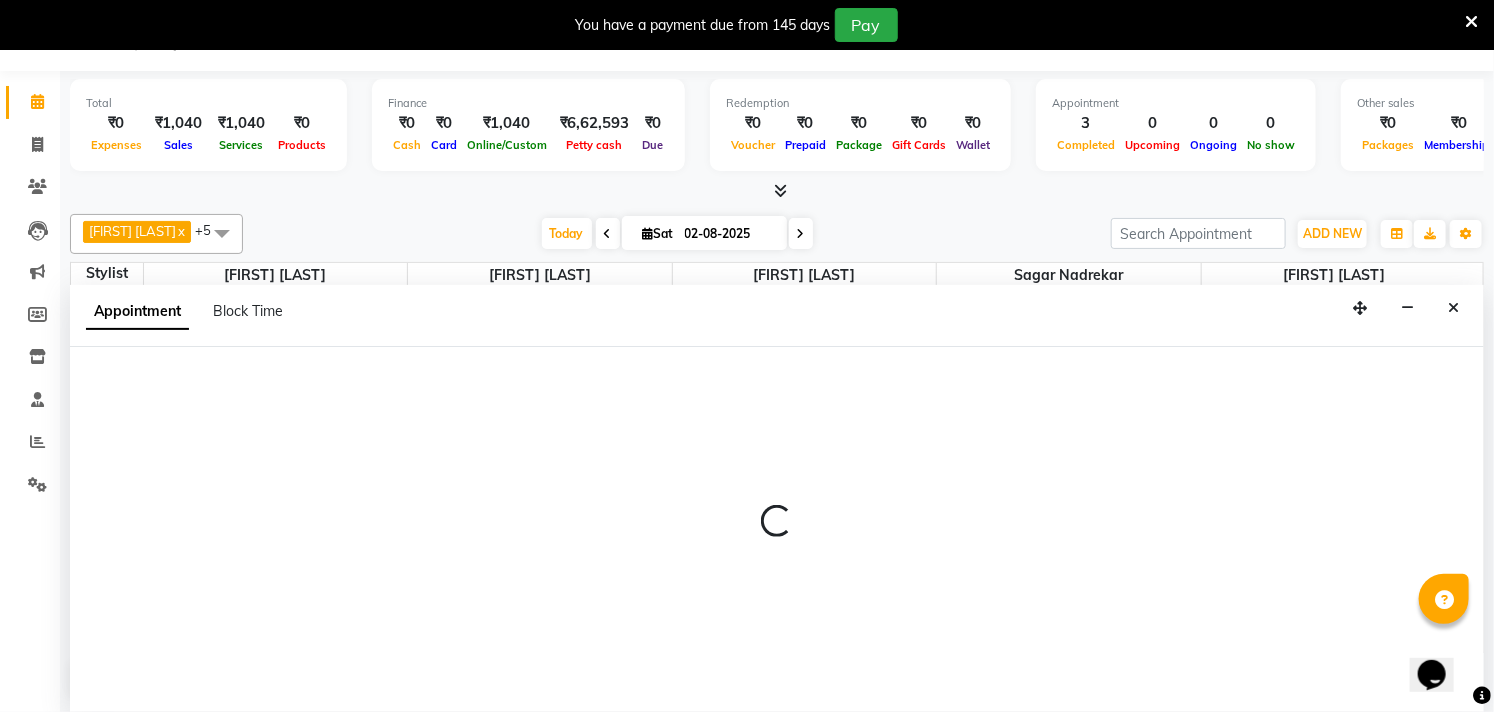 select on "[PHONE]" 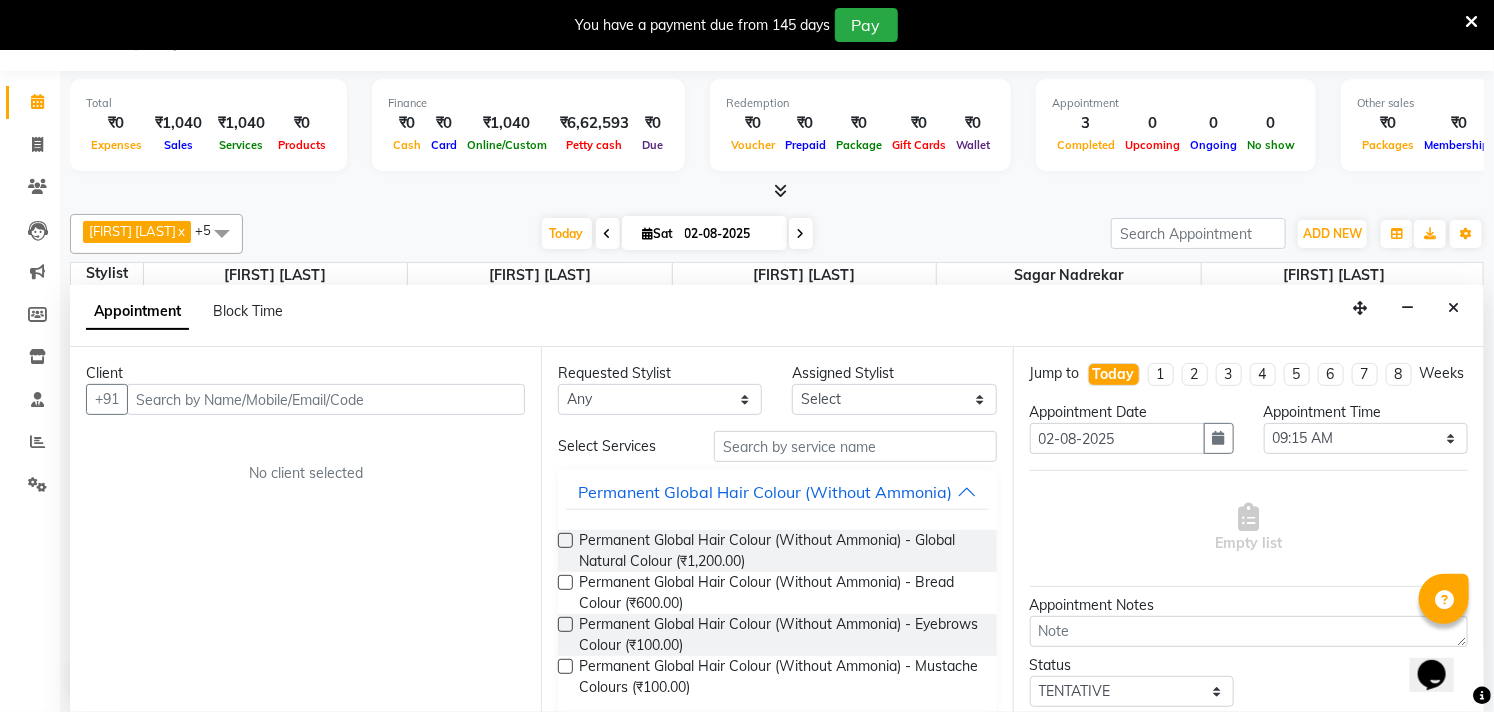 click at bounding box center [326, 399] 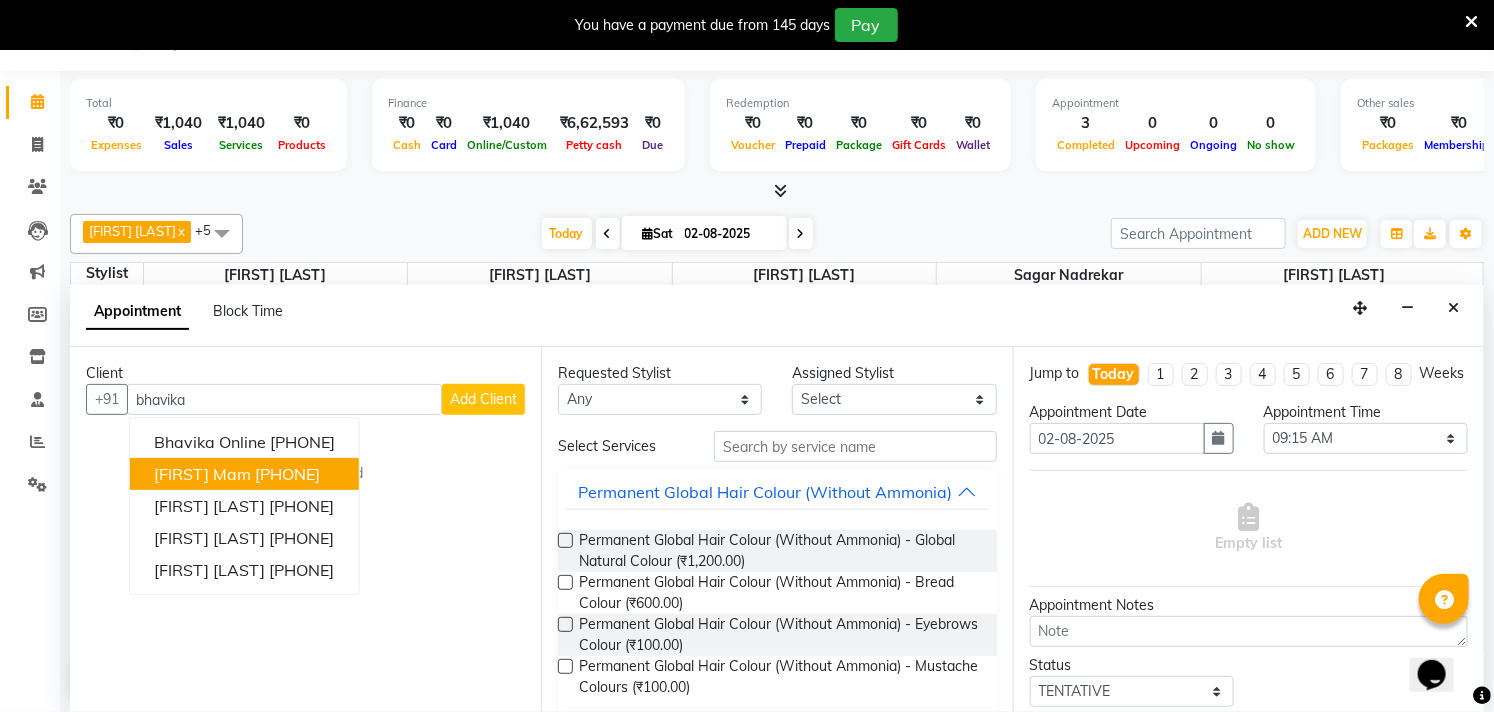 click on "[PHONE]" at bounding box center (287, 474) 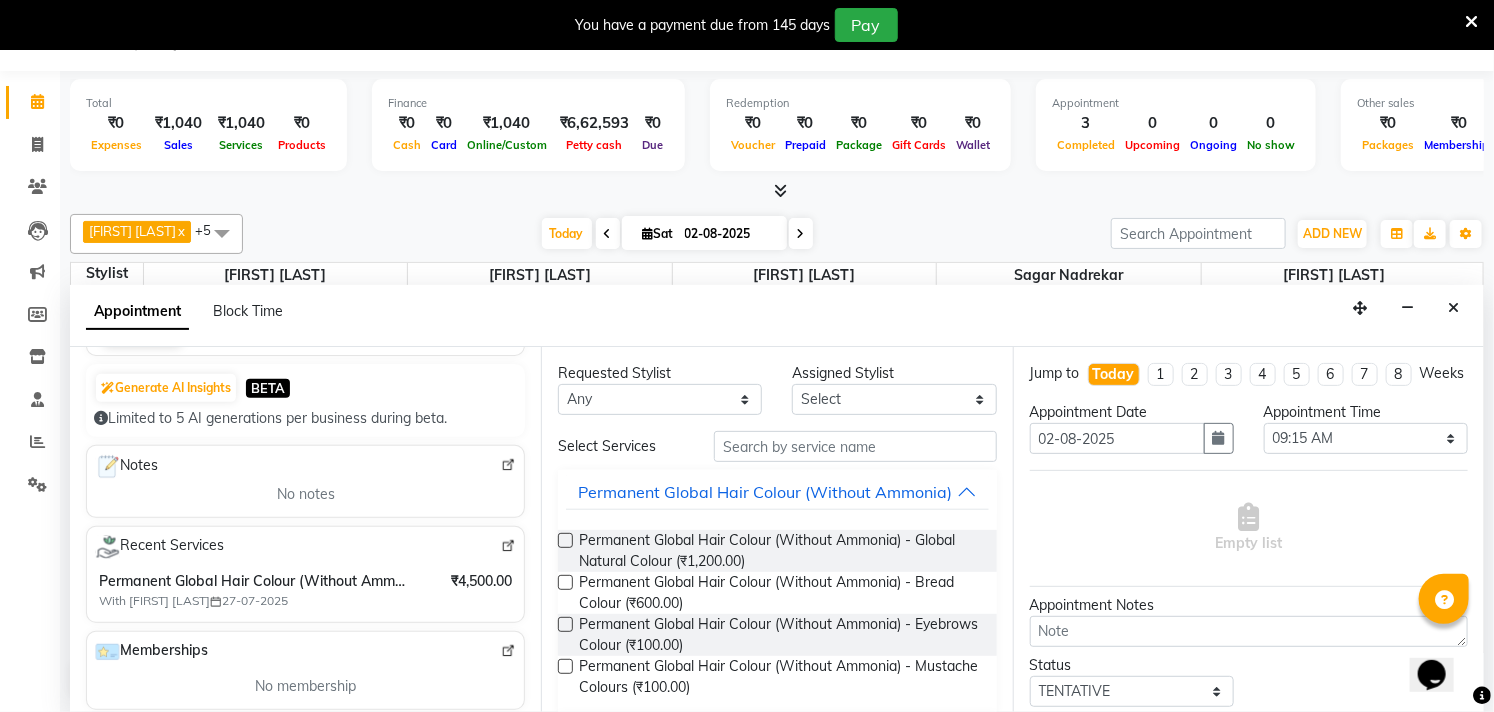 scroll, scrollTop: 222, scrollLeft: 0, axis: vertical 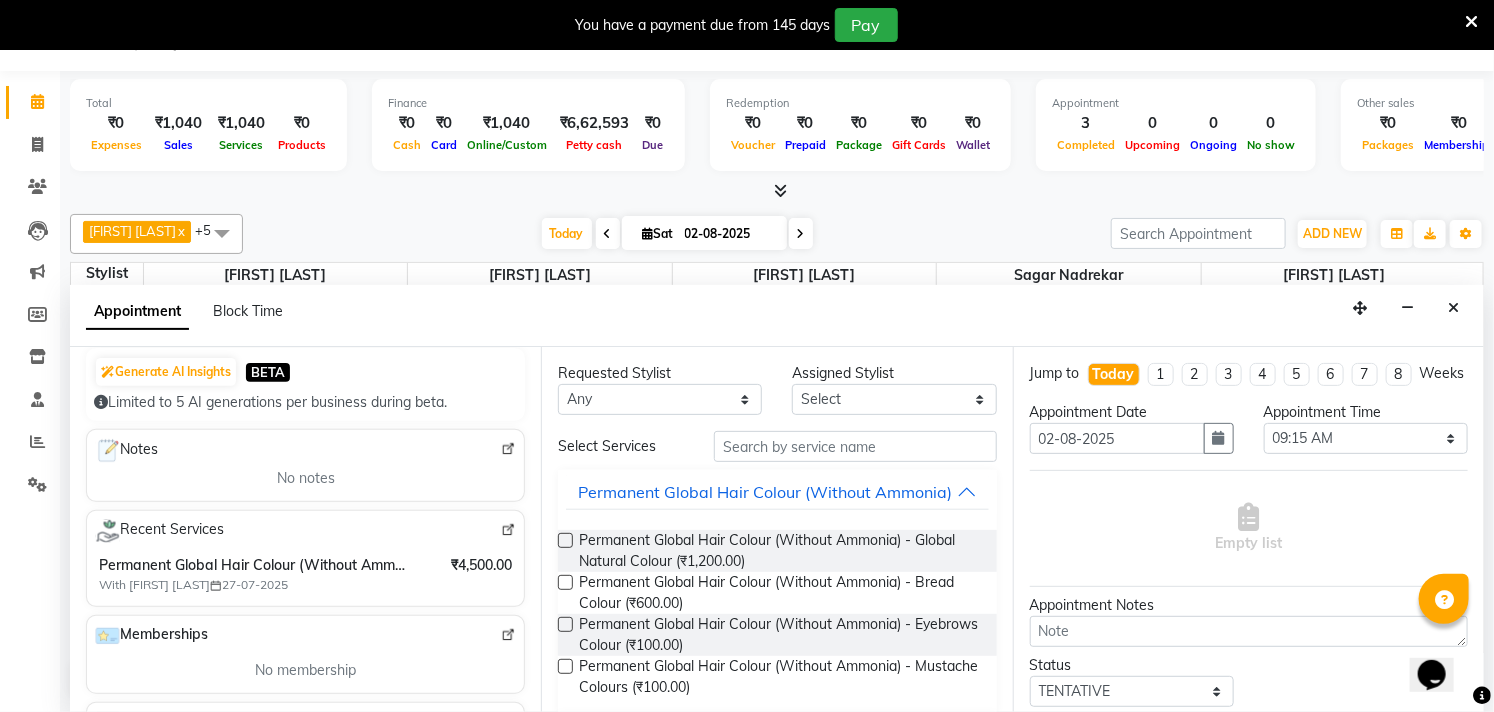 type on "[PHONE]" 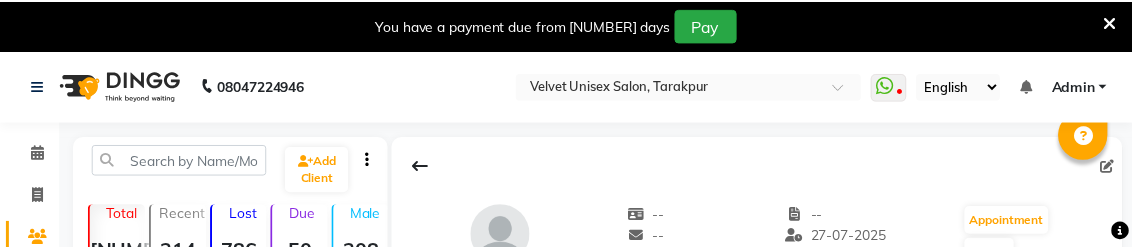 scroll, scrollTop: 0, scrollLeft: 0, axis: both 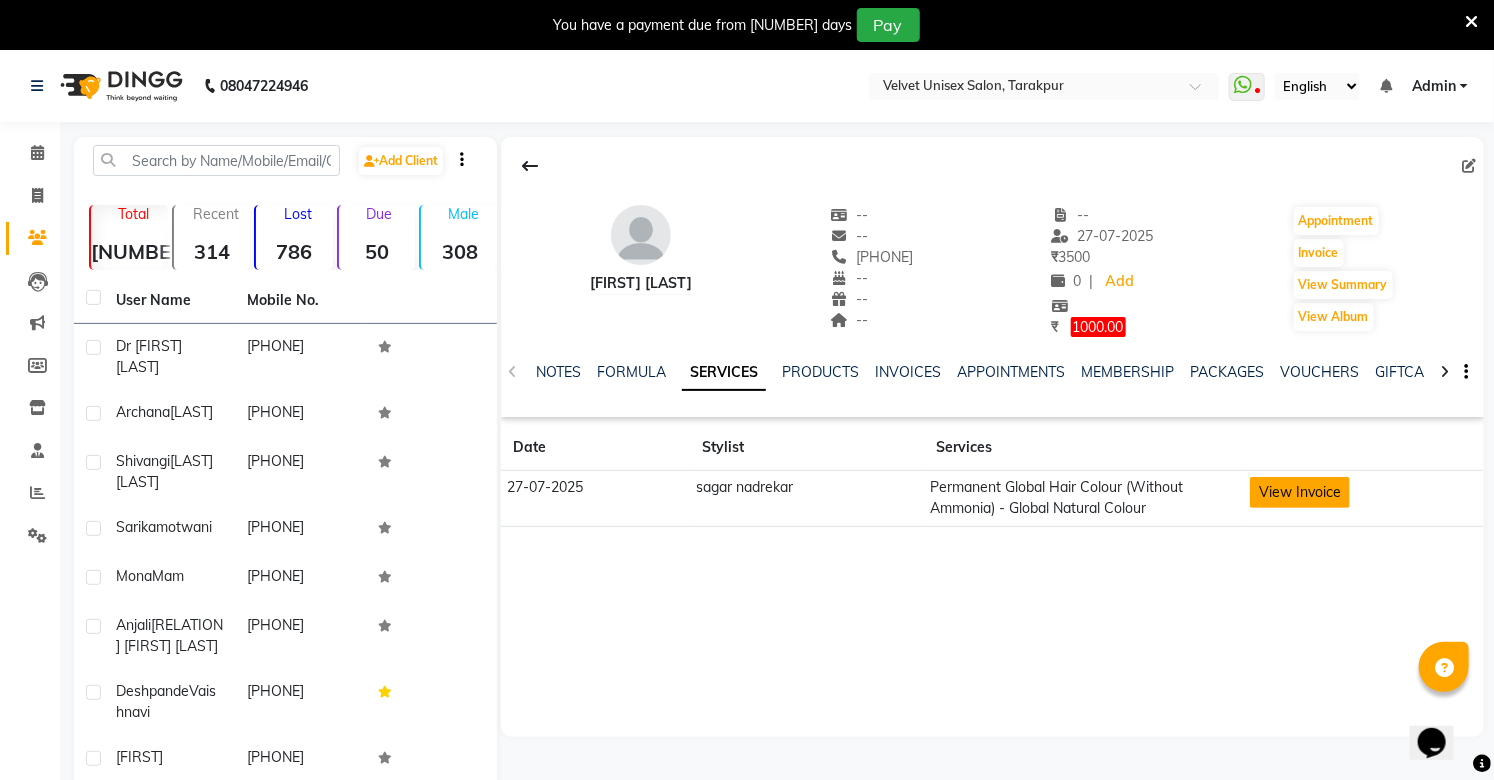 click on "View Invoice" 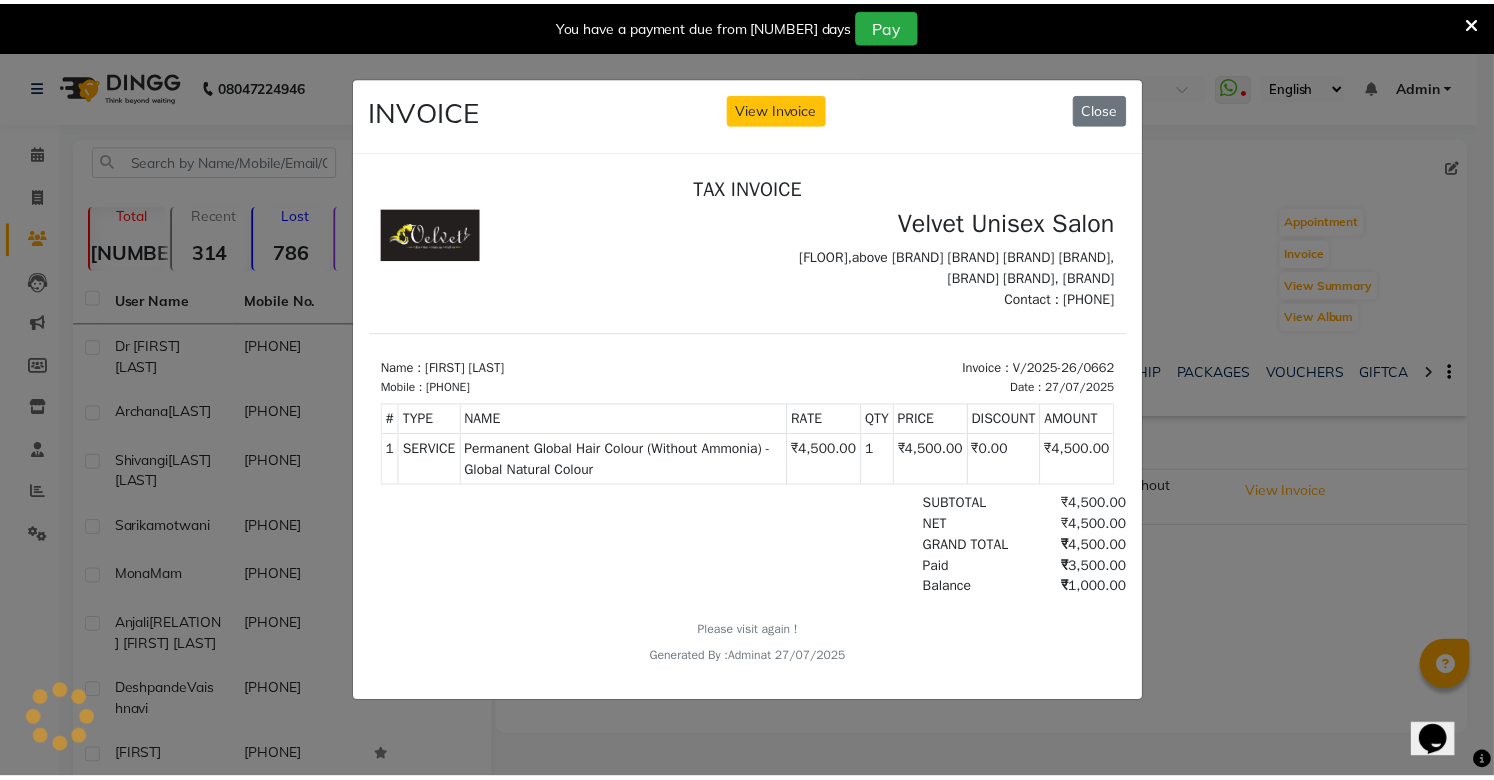 scroll, scrollTop: 0, scrollLeft: 0, axis: both 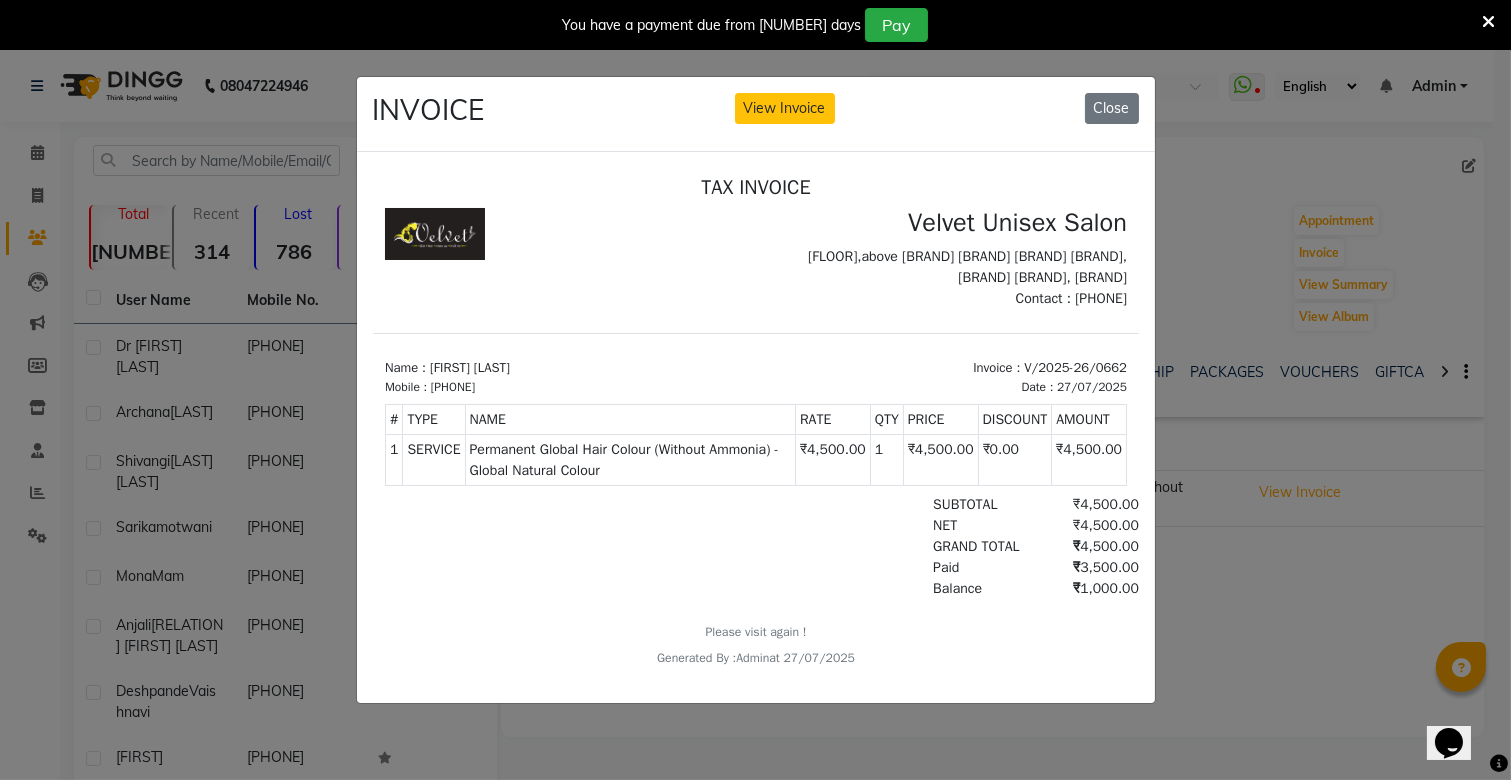 drag, startPoint x: 1135, startPoint y: 88, endPoint x: 1081, endPoint y: 87, distance: 54.00926 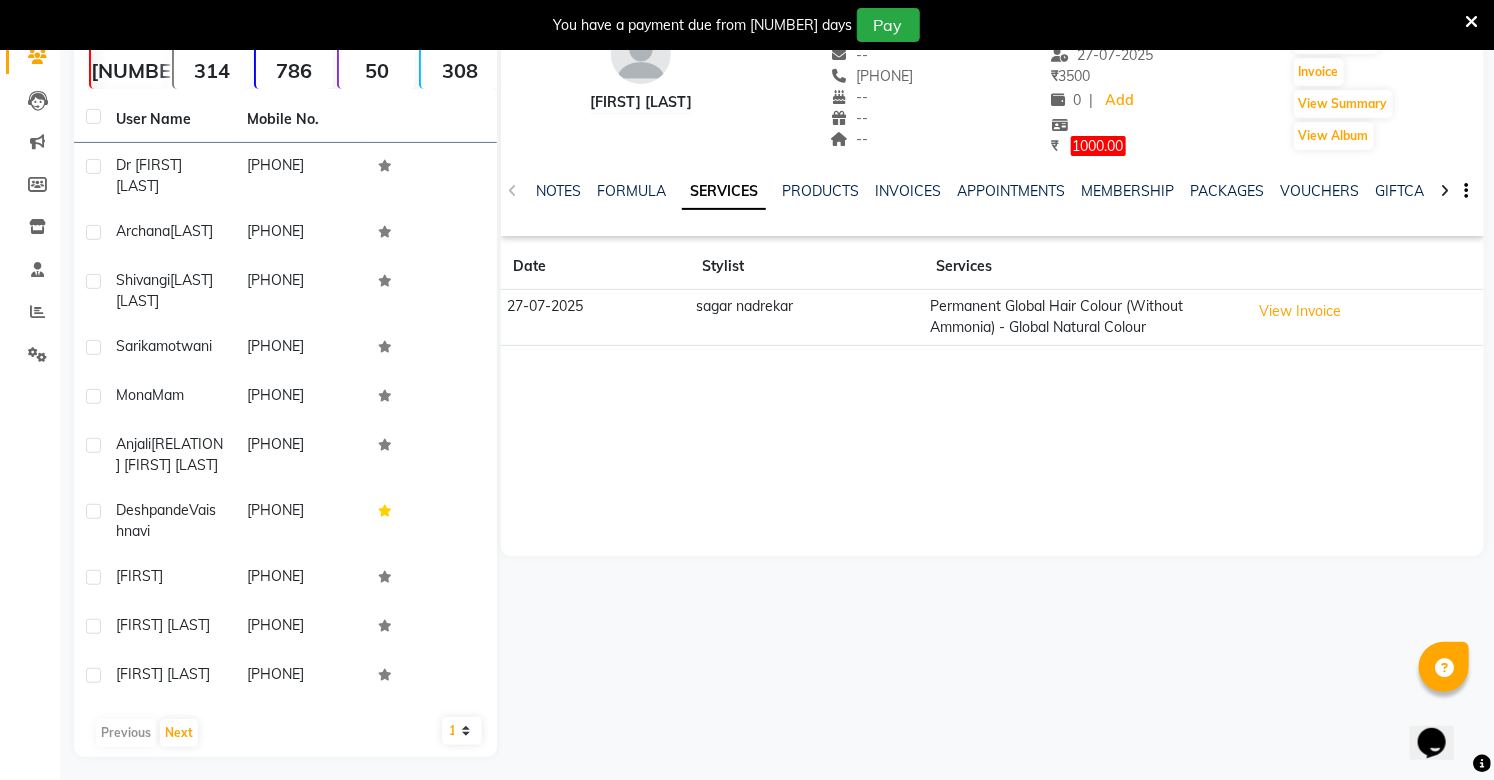 scroll, scrollTop: 187, scrollLeft: 0, axis: vertical 